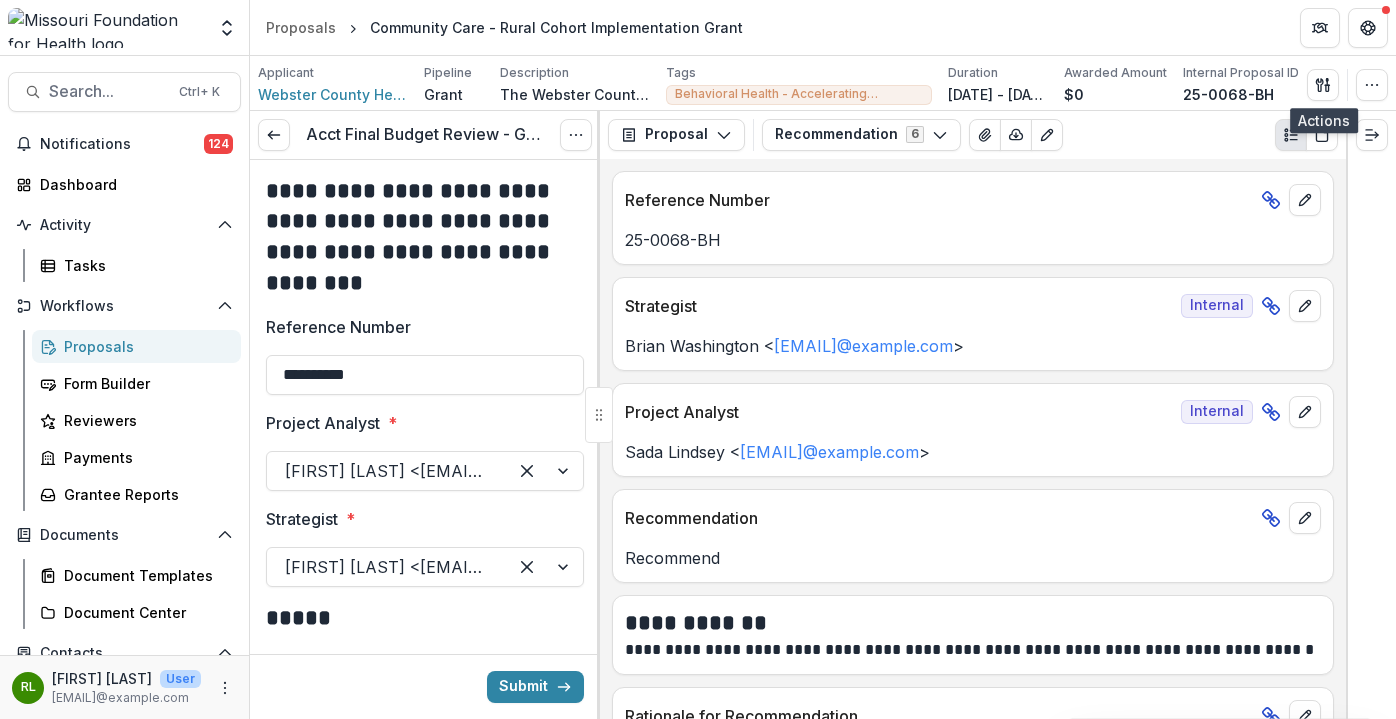 scroll, scrollTop: 0, scrollLeft: 0, axis: both 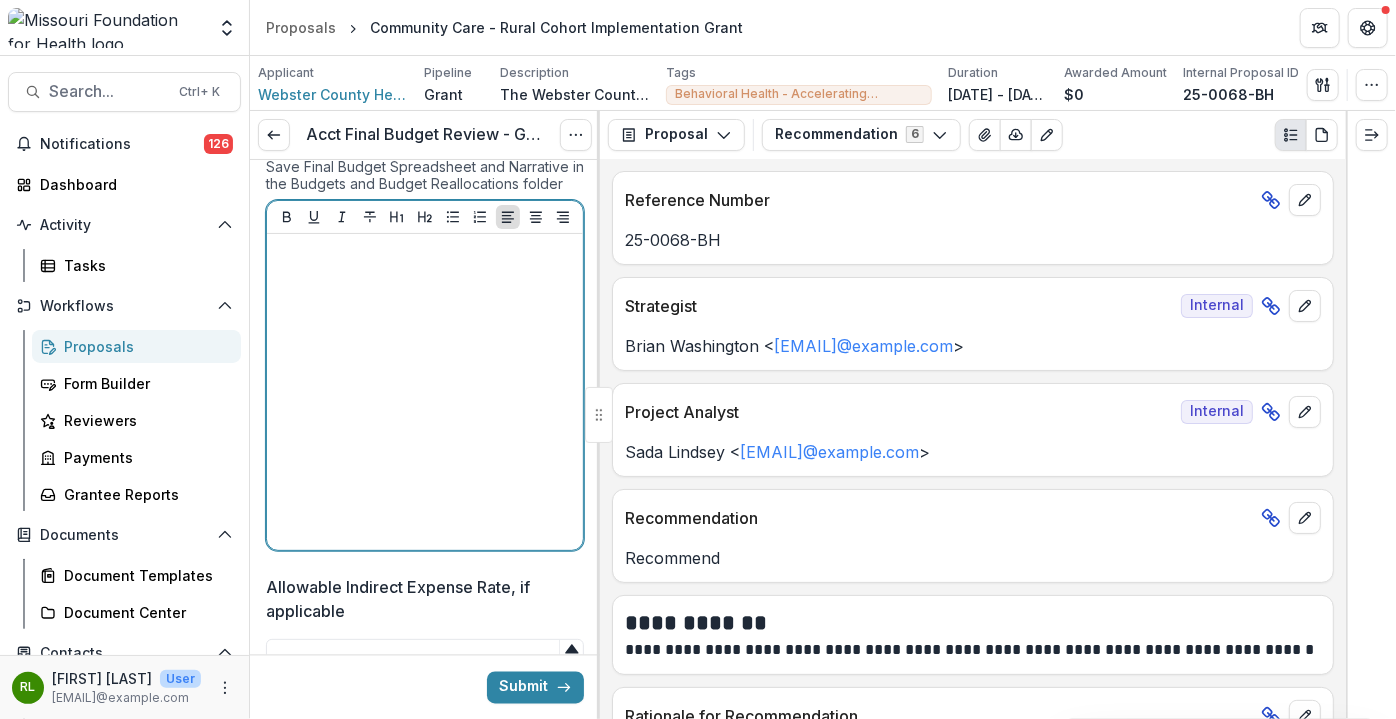 click at bounding box center [425, 392] 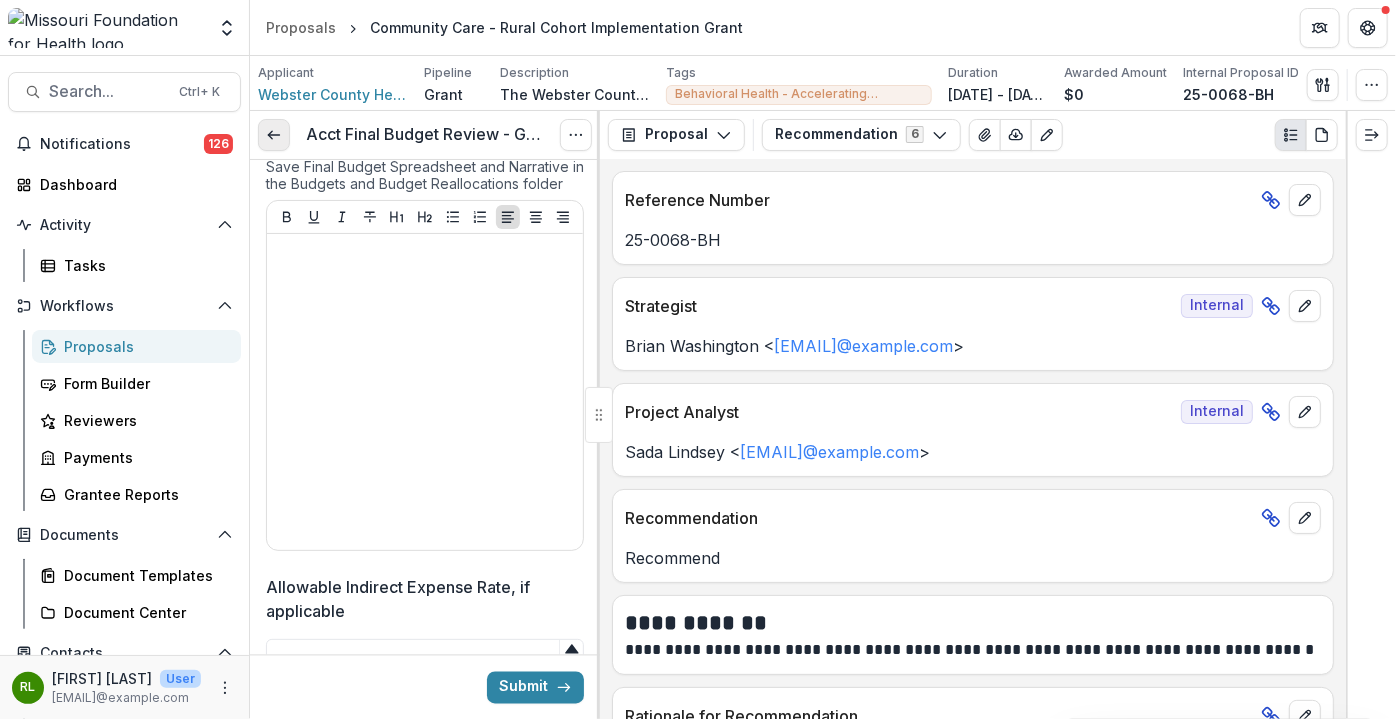 click at bounding box center [274, 135] 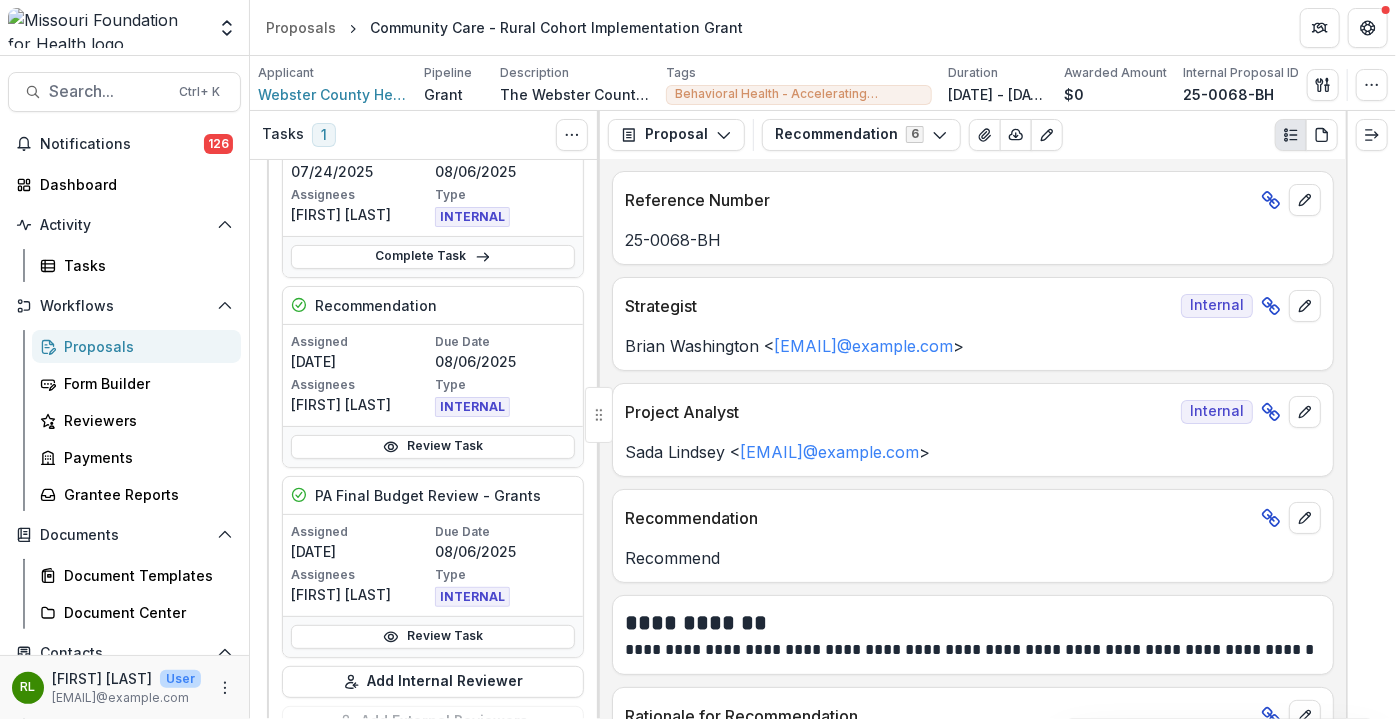 scroll, scrollTop: 272, scrollLeft: 0, axis: vertical 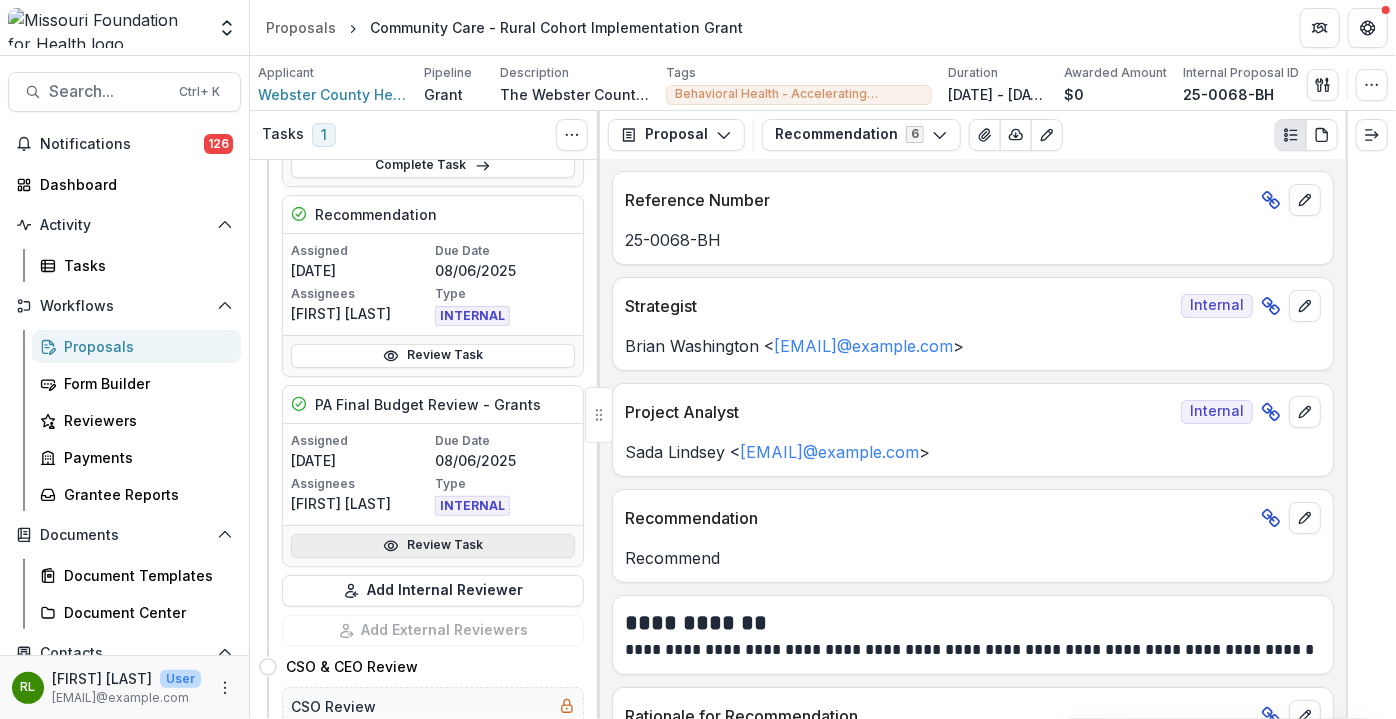 click on "Review Task" at bounding box center (433, 546) 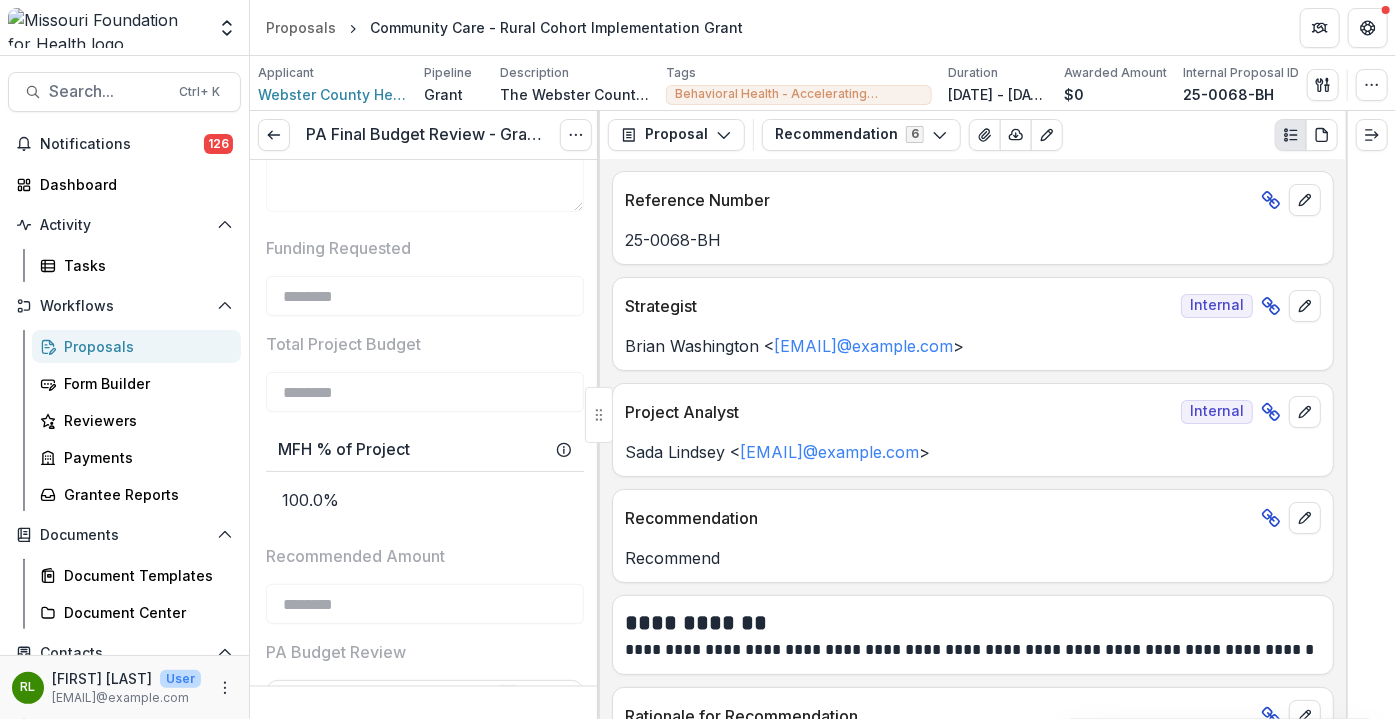 scroll, scrollTop: 1454, scrollLeft: 0, axis: vertical 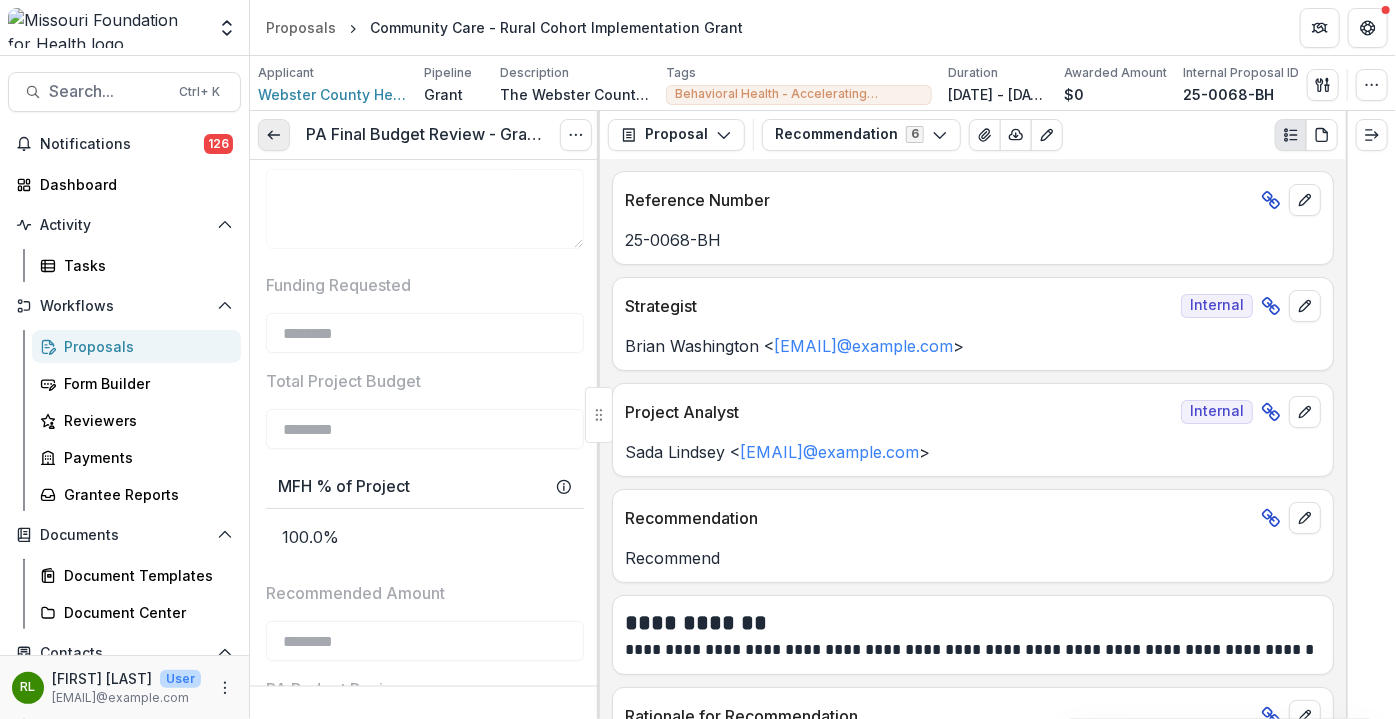 click at bounding box center (274, 135) 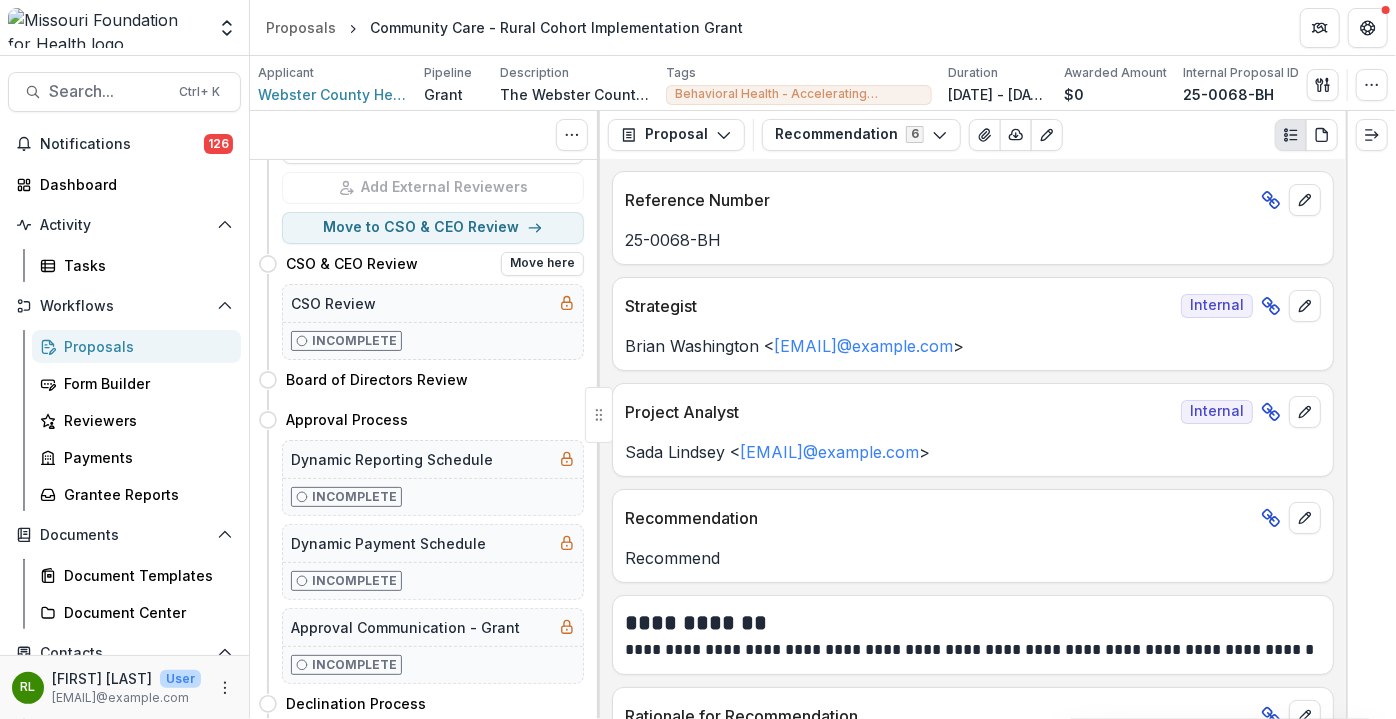 scroll, scrollTop: 272, scrollLeft: 0, axis: vertical 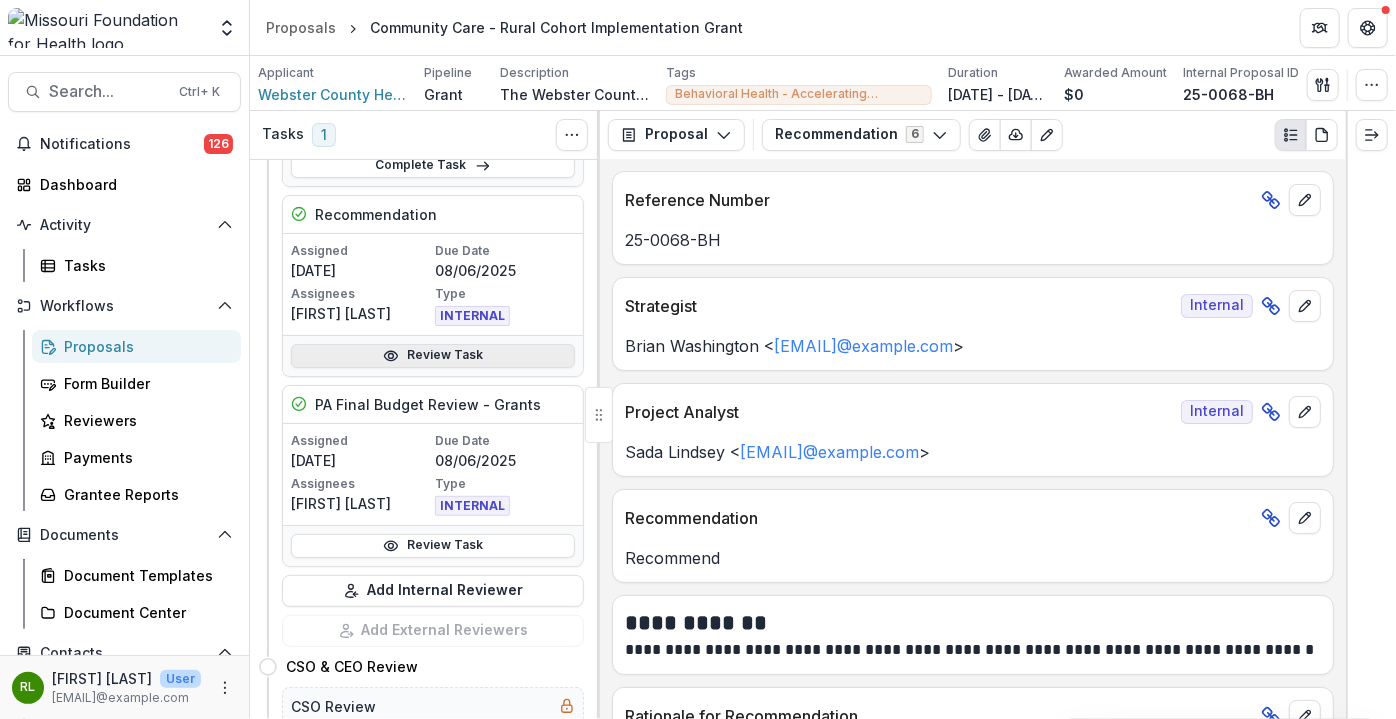 click on "Review Task" at bounding box center (433, 356) 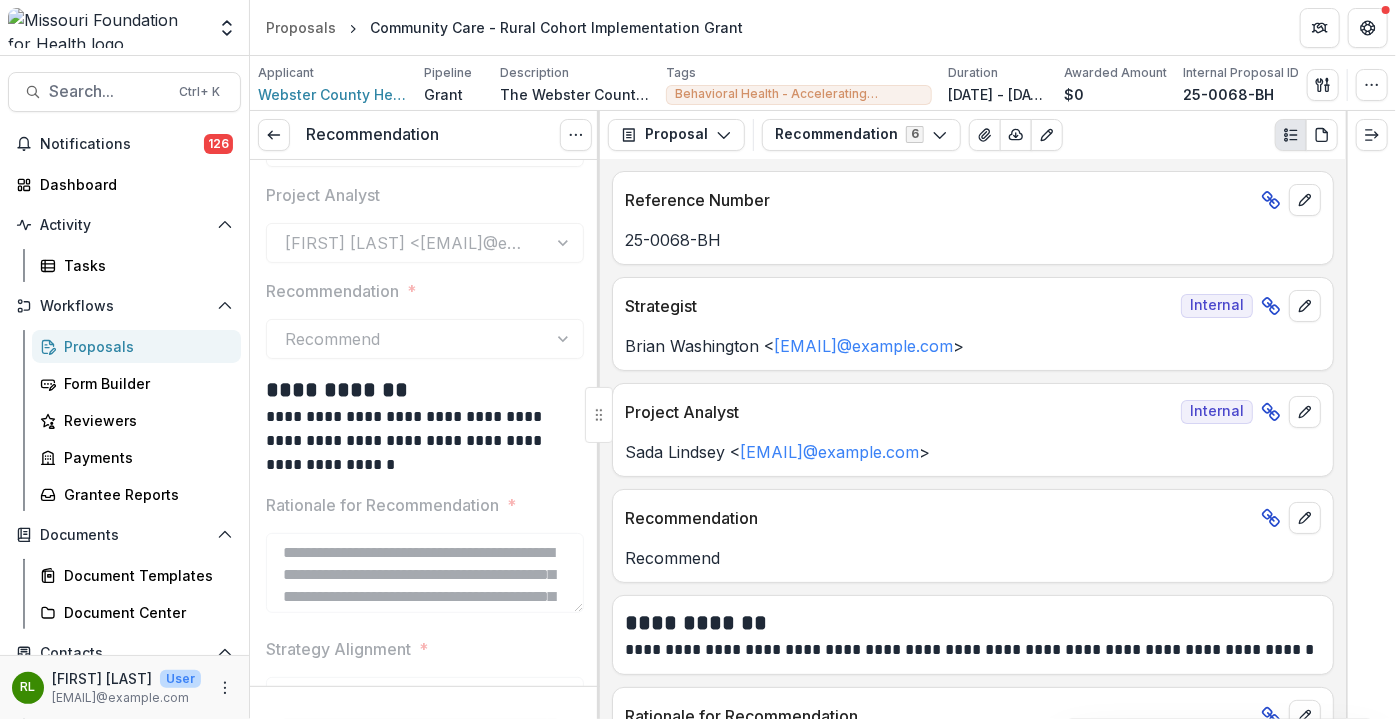 scroll, scrollTop: 0, scrollLeft: 0, axis: both 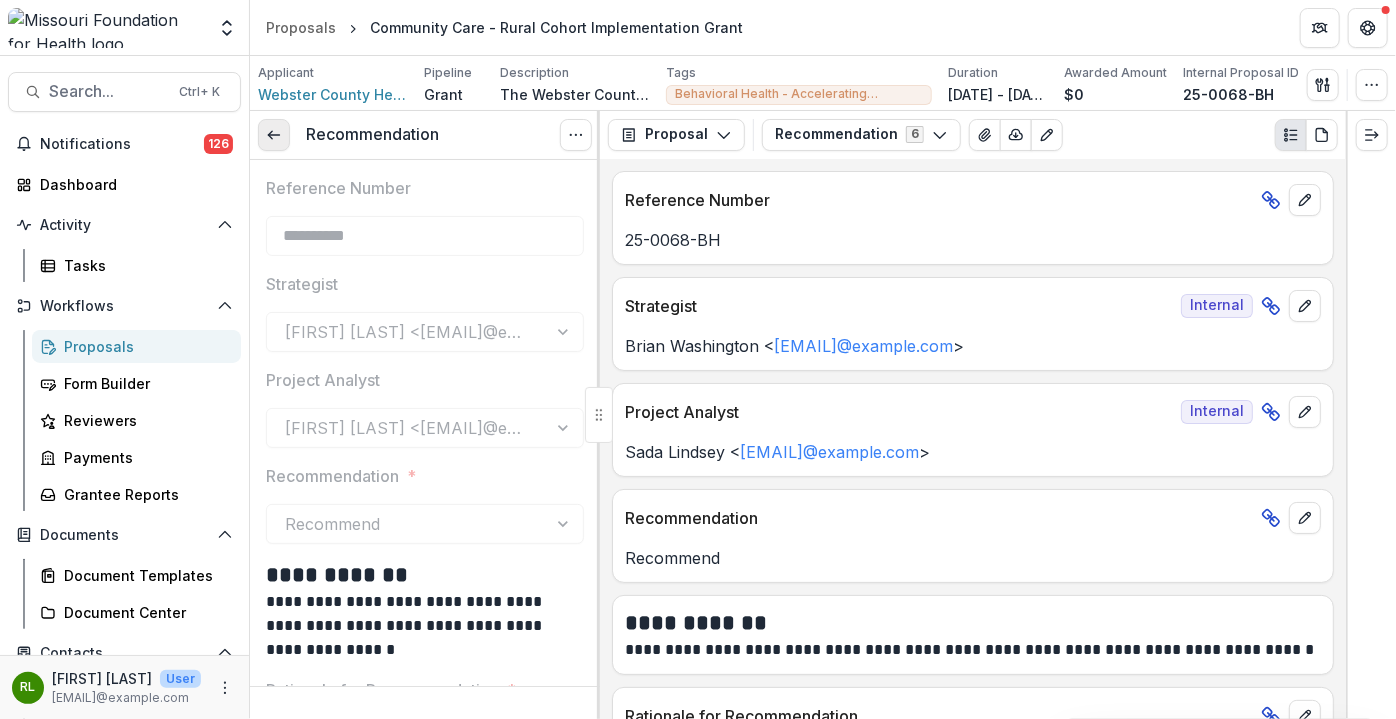 click 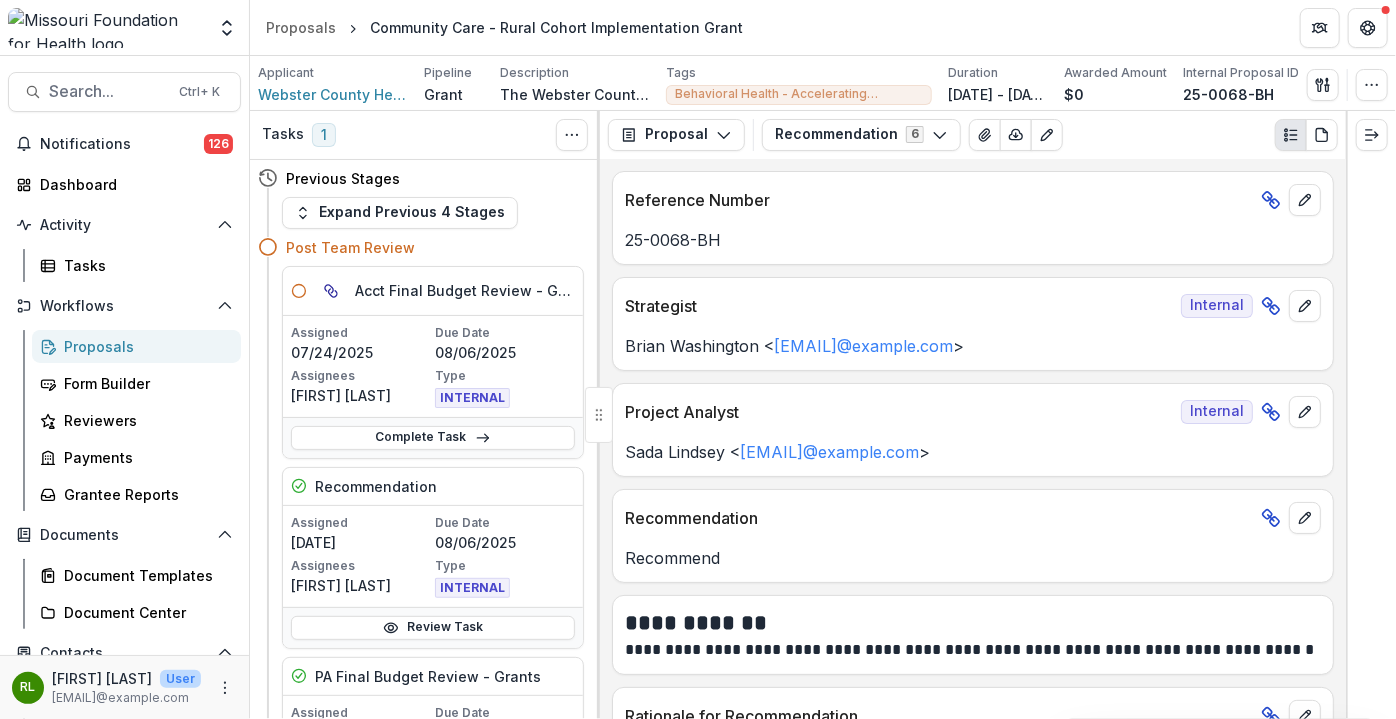 scroll, scrollTop: 0, scrollLeft: 0, axis: both 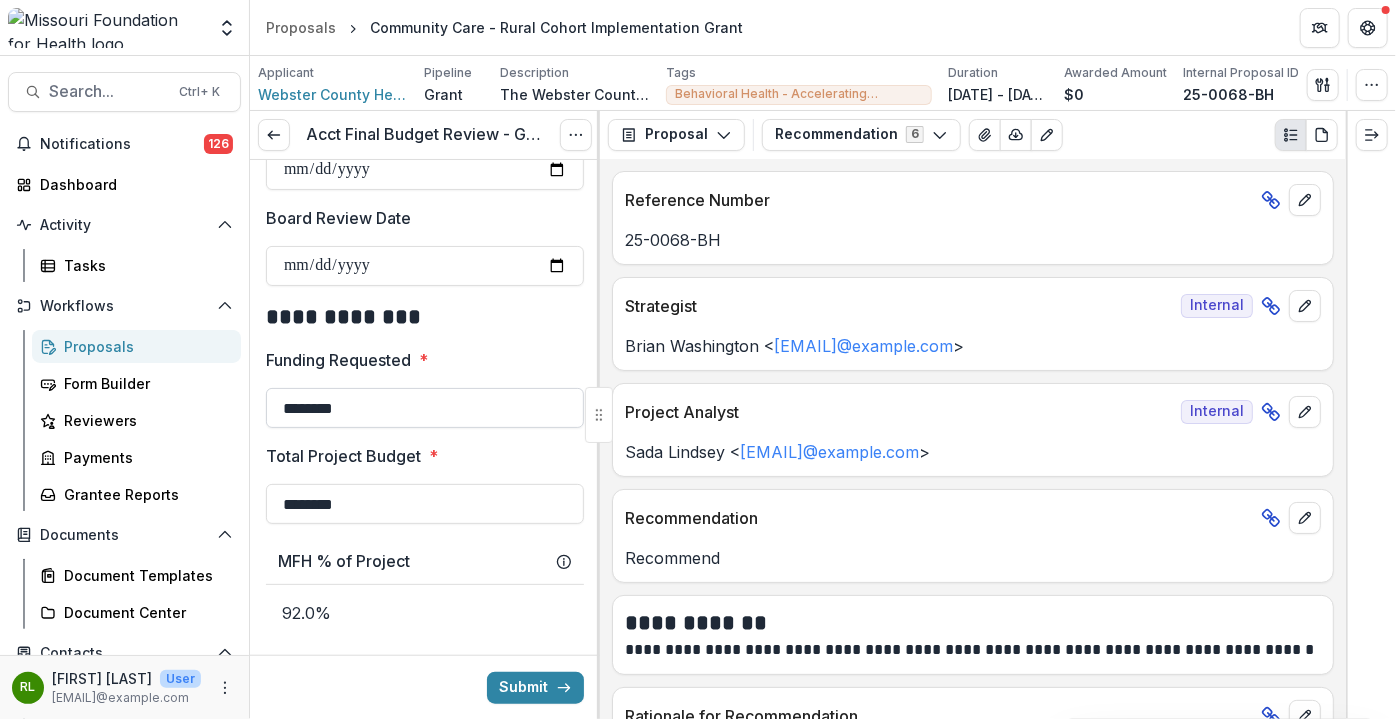 click on "********" at bounding box center (425, 408) 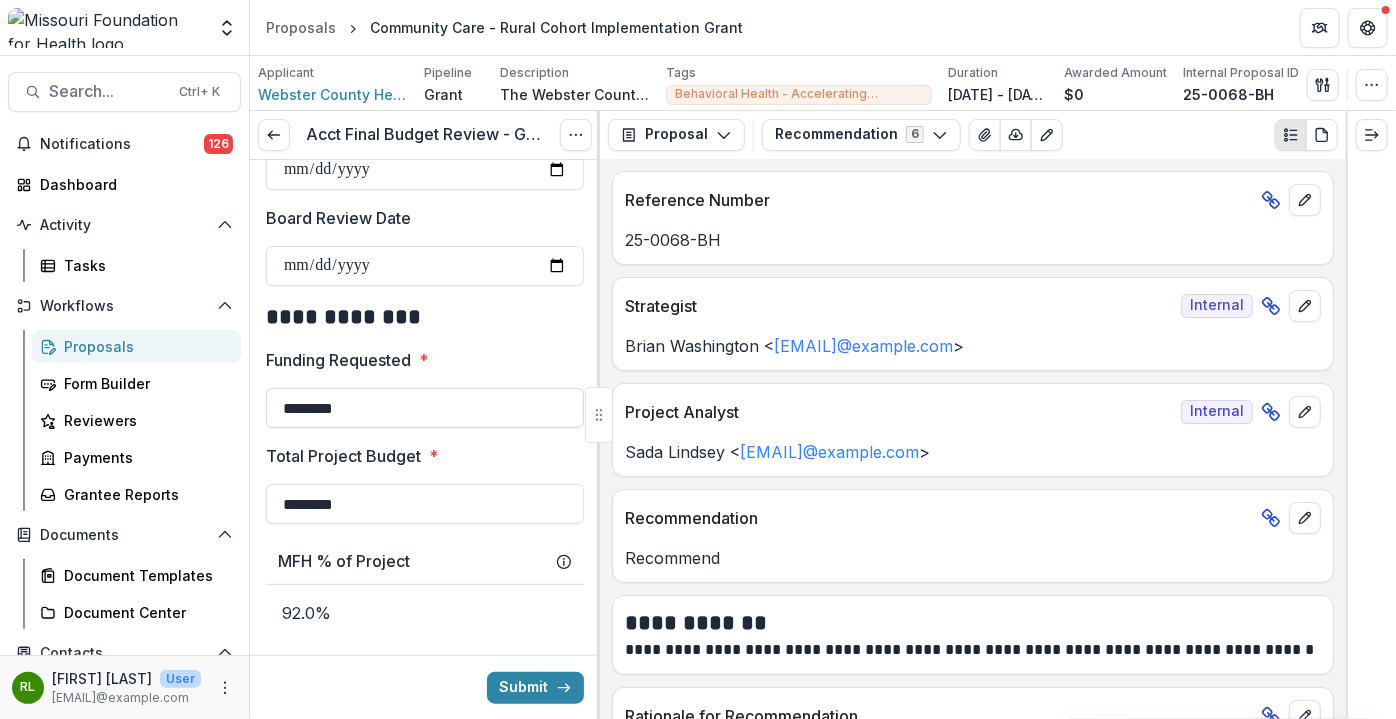 scroll, scrollTop: 727, scrollLeft: 0, axis: vertical 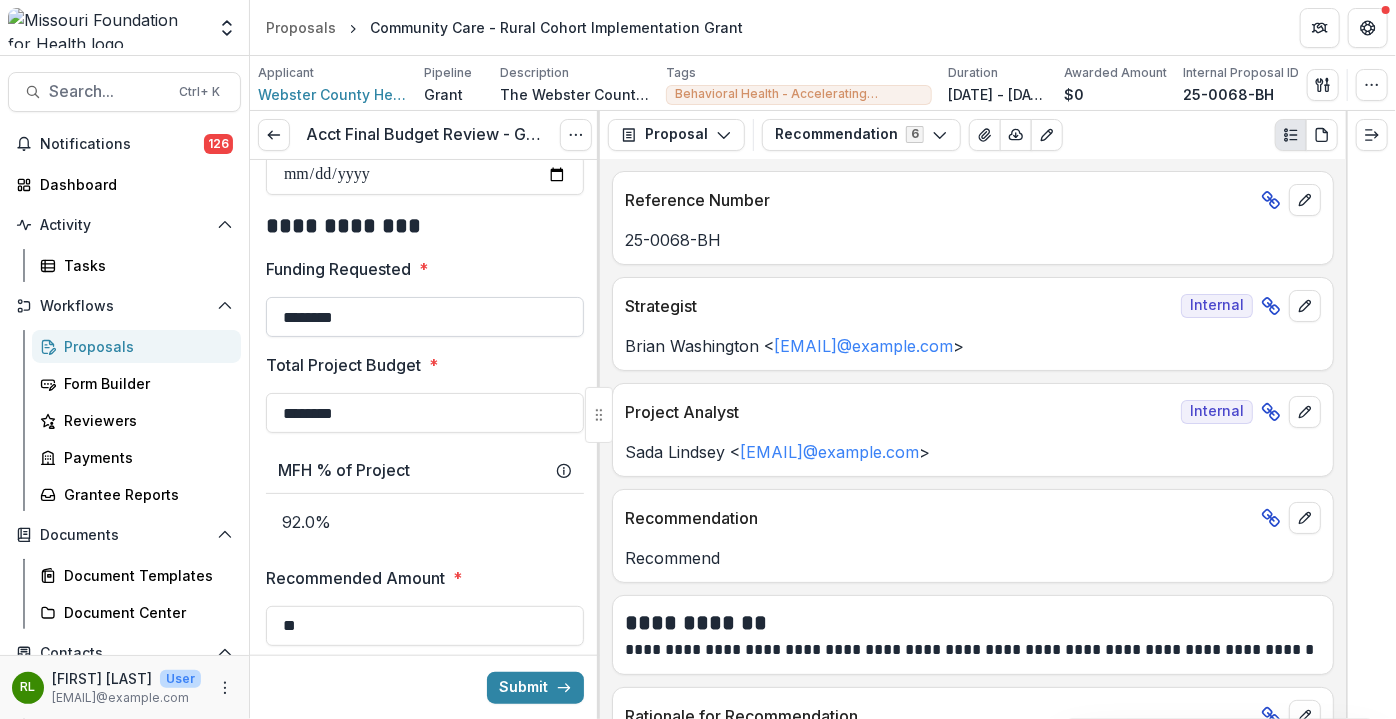 click on "********" at bounding box center [425, 413] 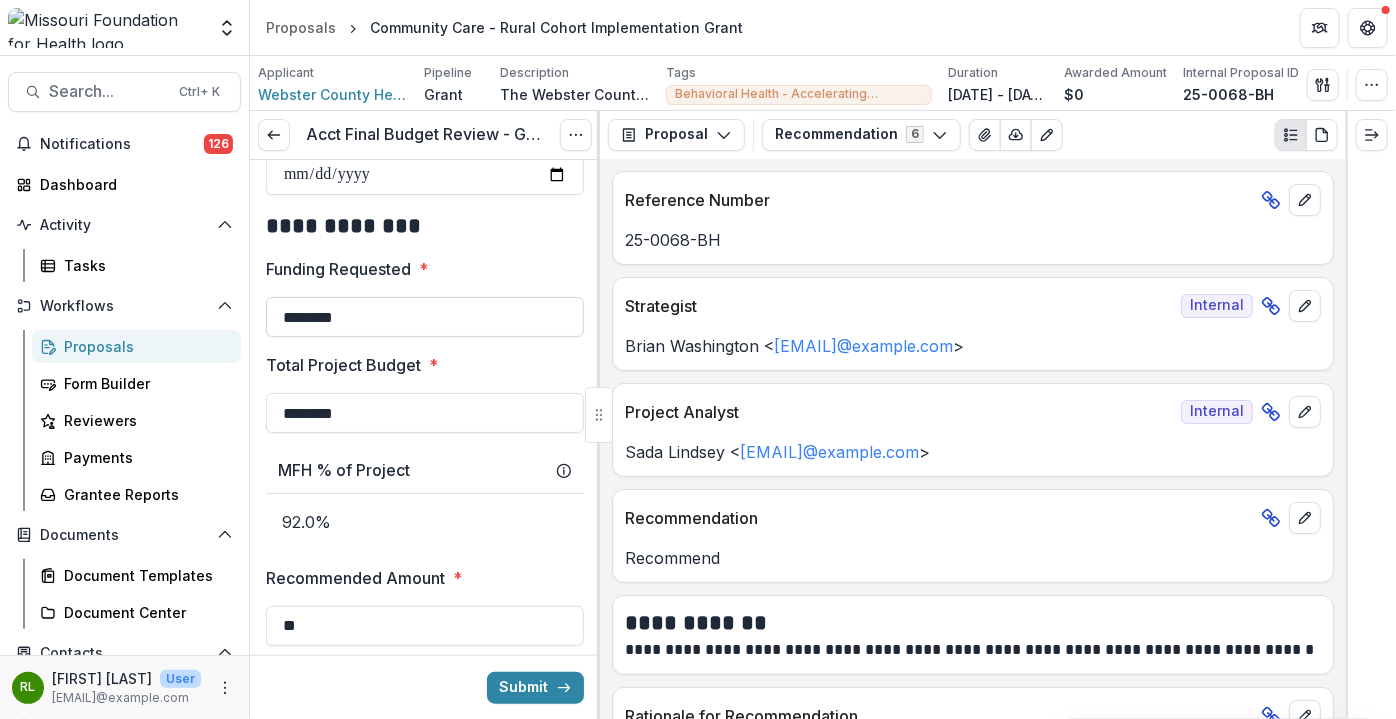click on "********" at bounding box center [425, 413] 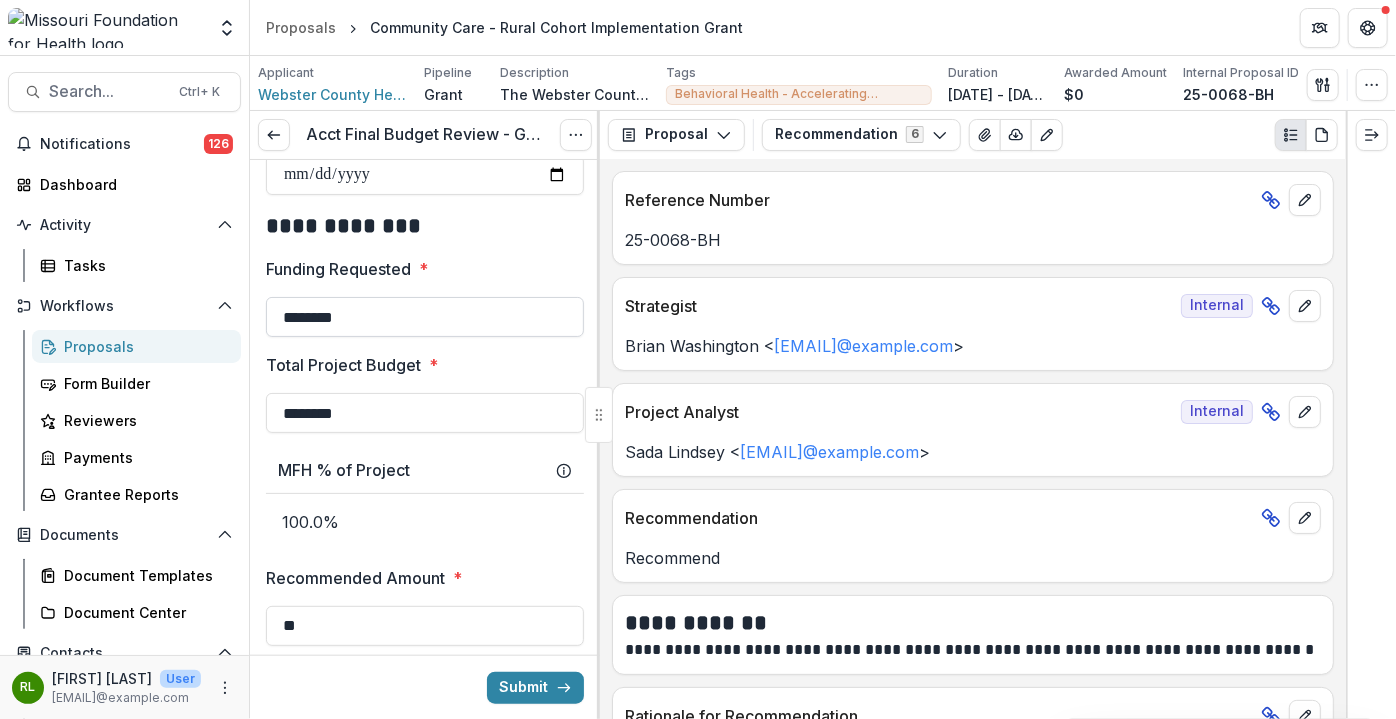 type on "********" 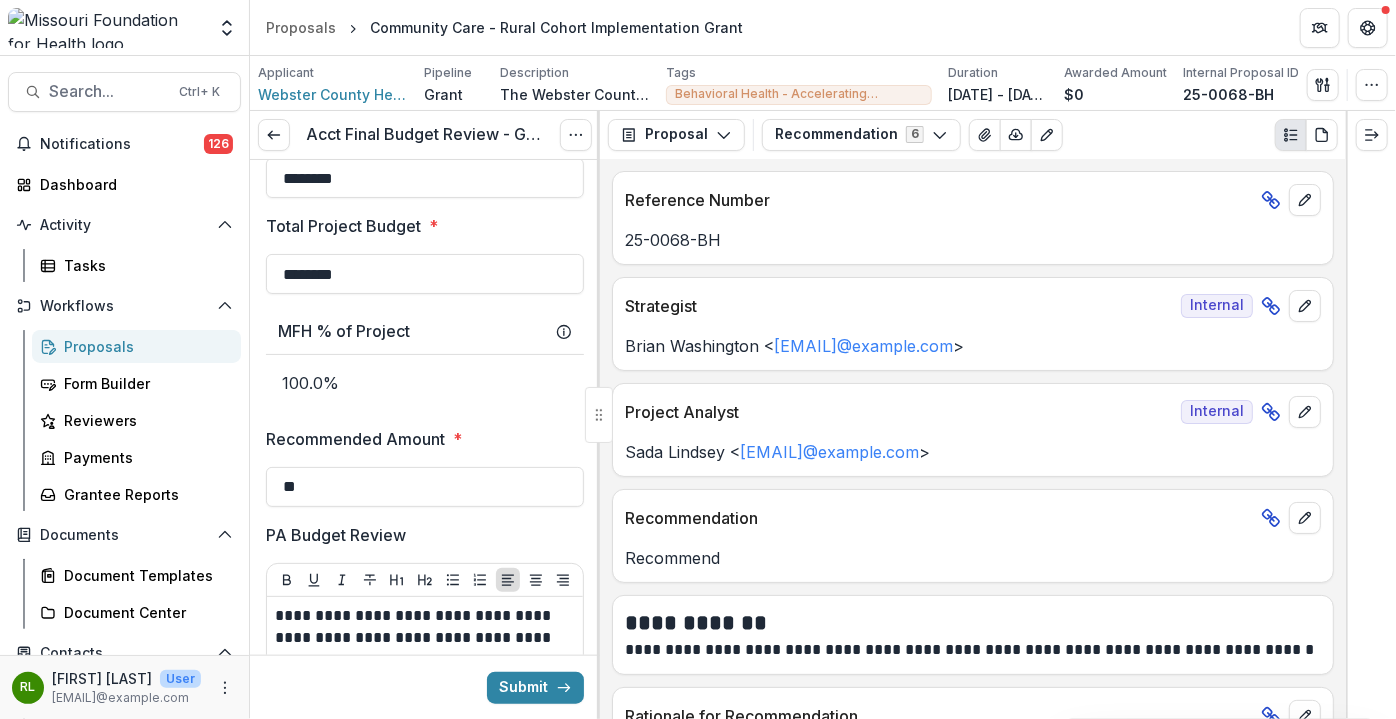 scroll, scrollTop: 909, scrollLeft: 0, axis: vertical 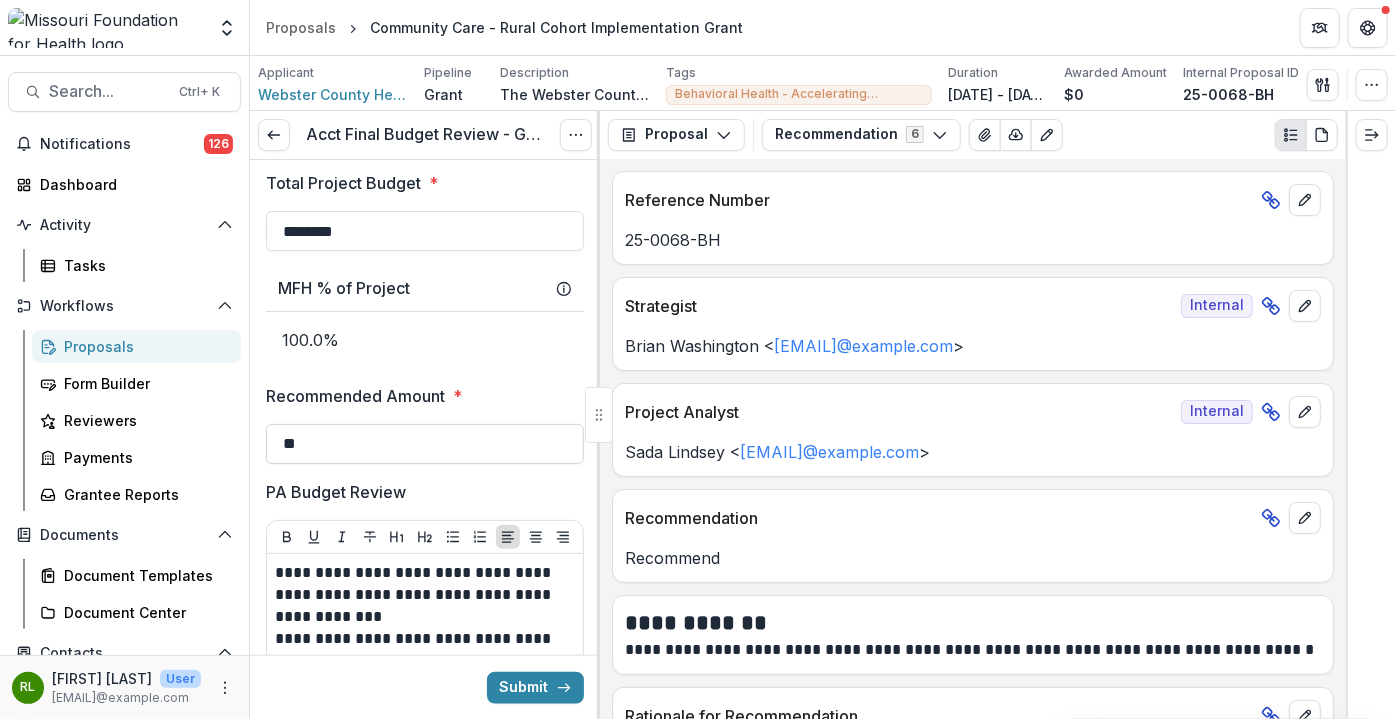 type on "********" 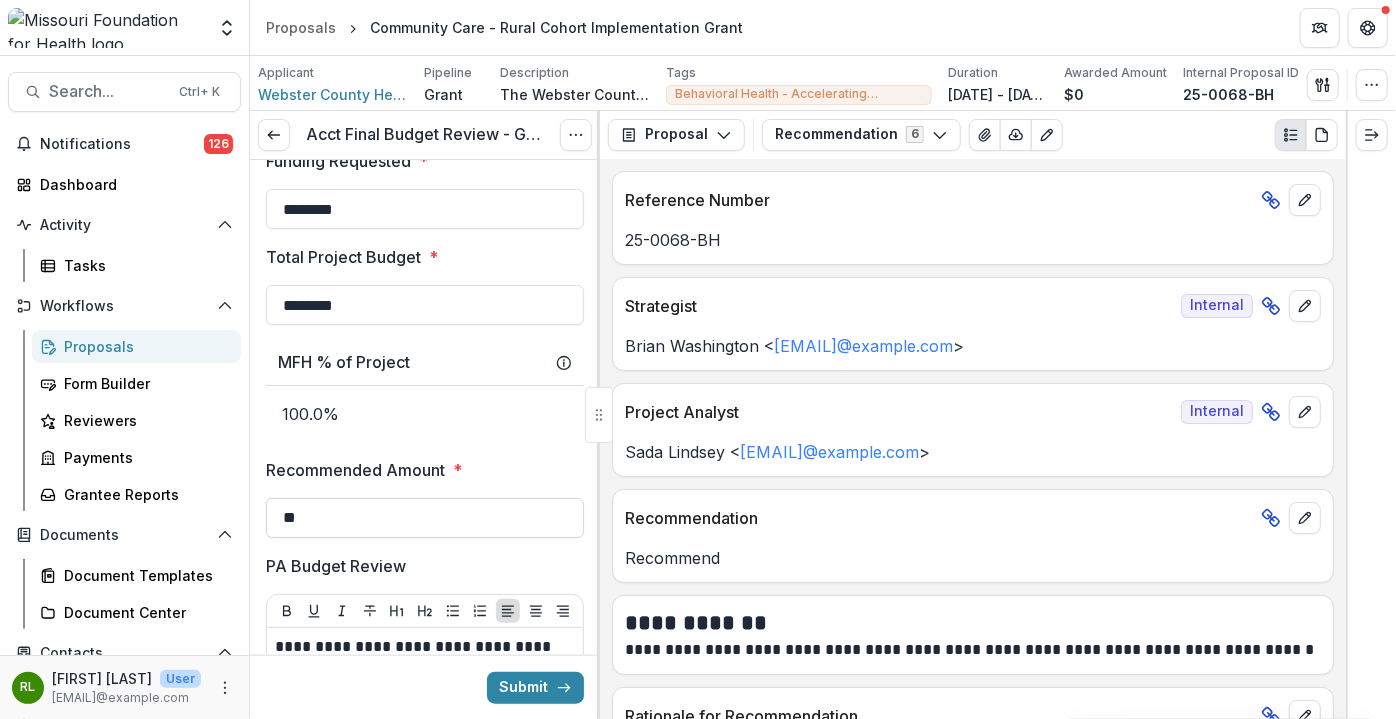 scroll, scrollTop: 727, scrollLeft: 0, axis: vertical 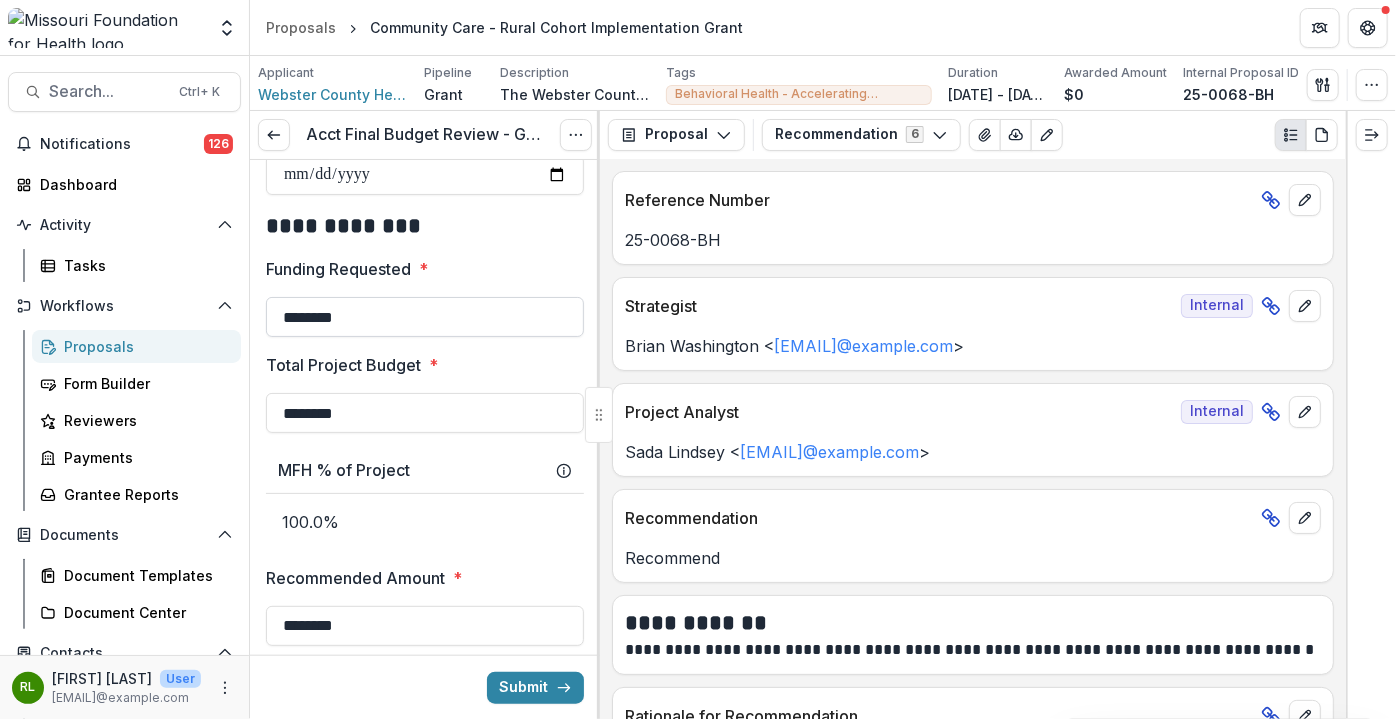 type on "********" 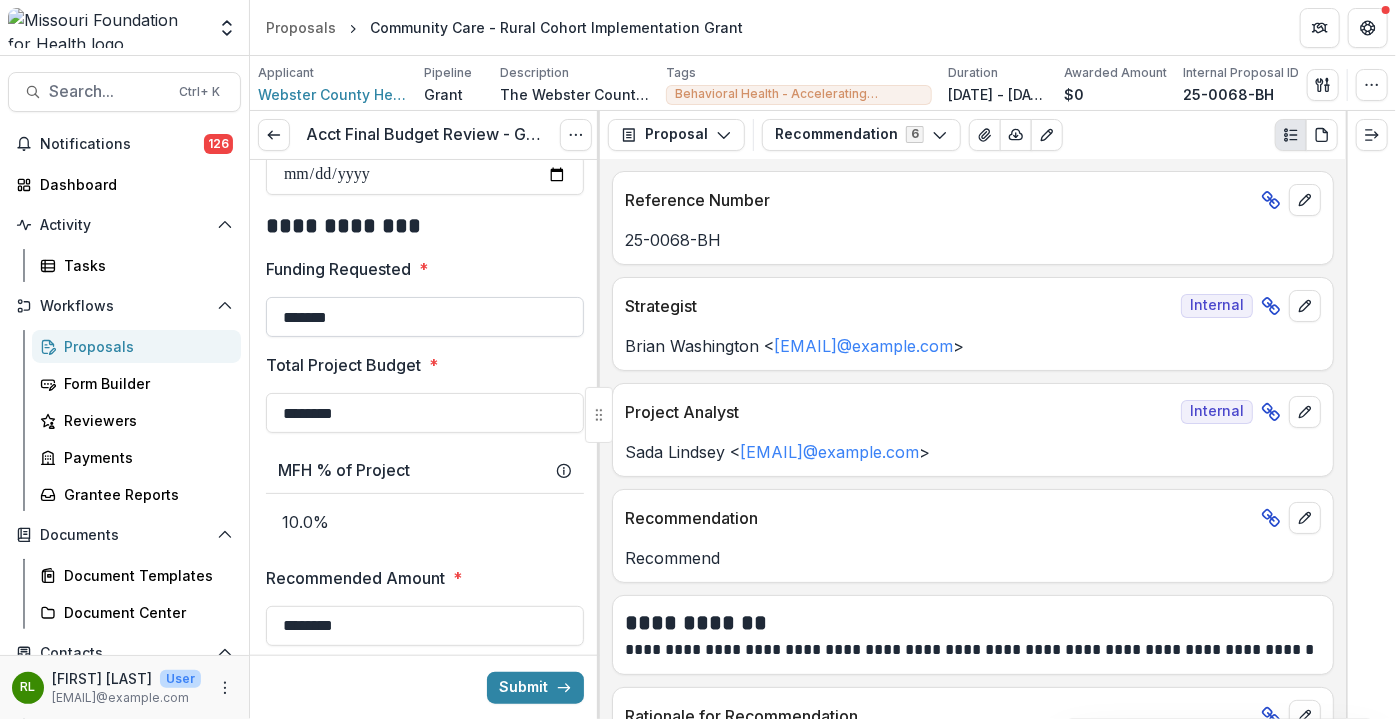 type on "*******" 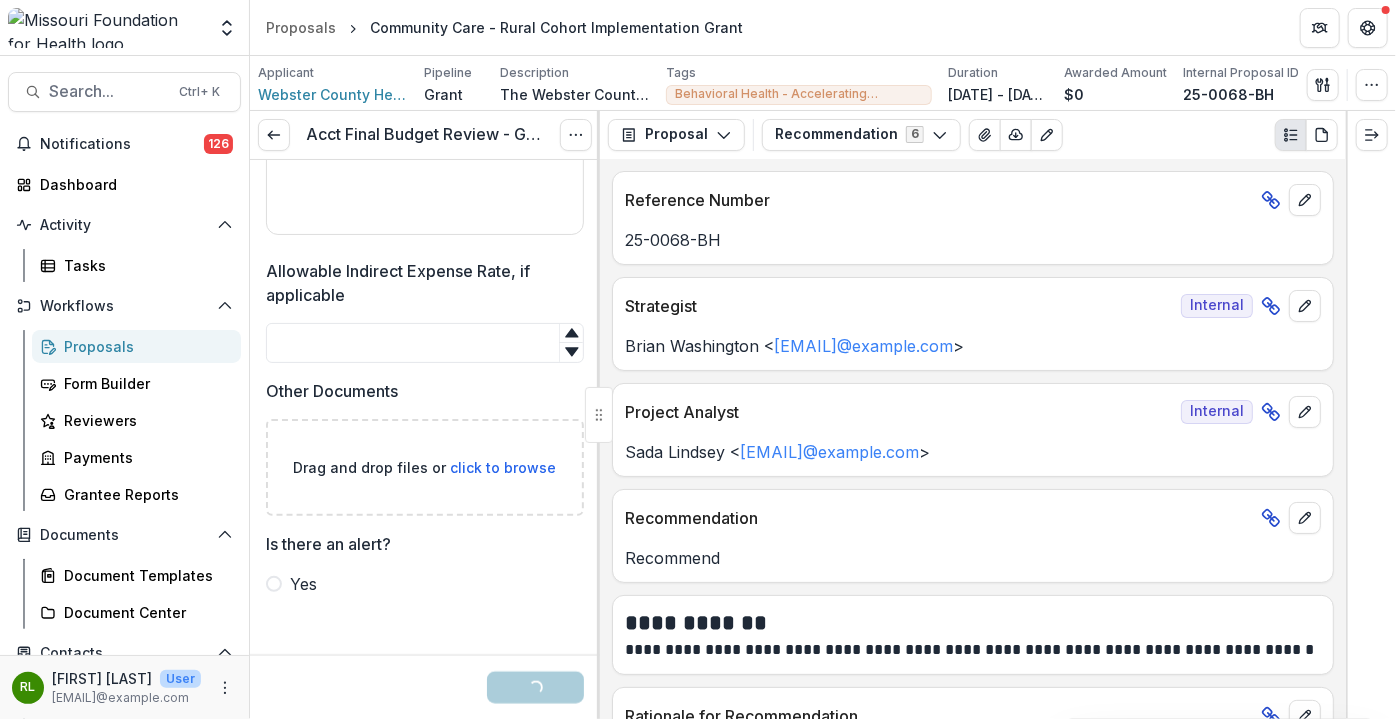 scroll, scrollTop: 2136, scrollLeft: 0, axis: vertical 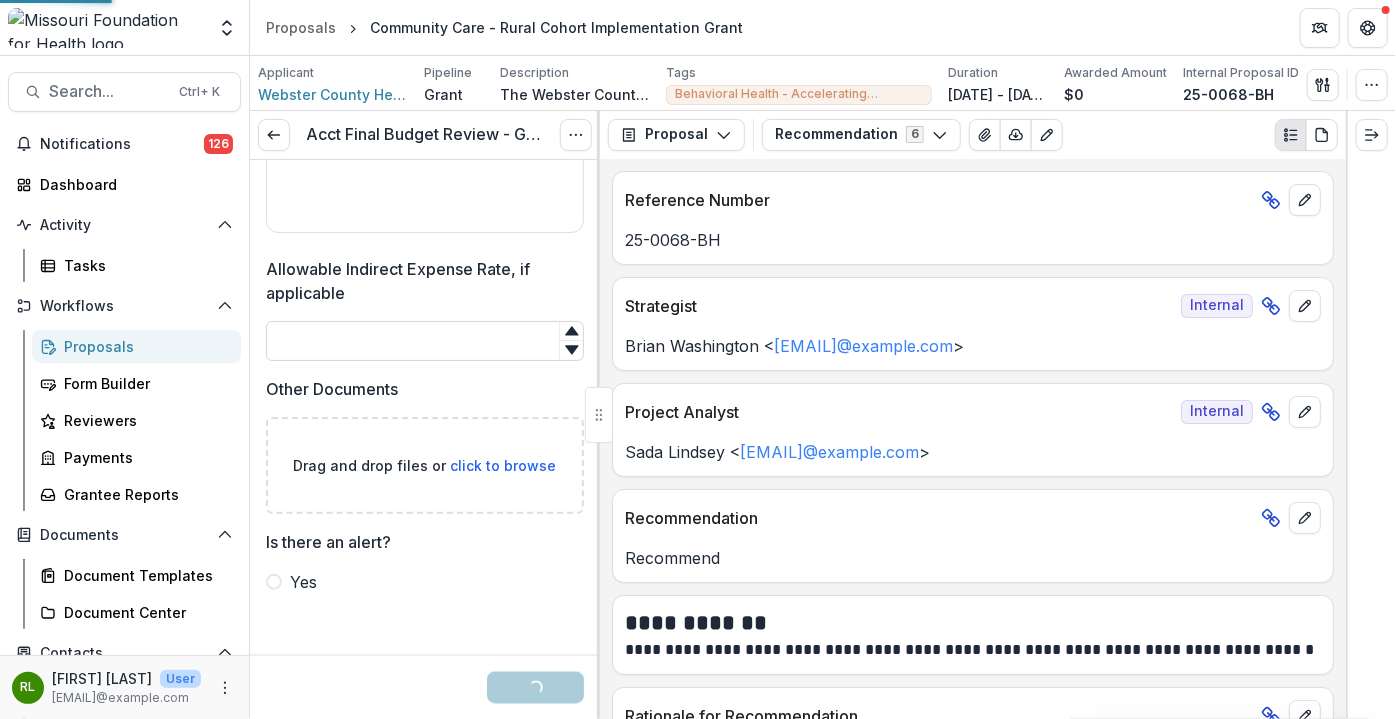 click on "Allowable Indirect Expense Rate, if applicable" at bounding box center [425, 341] 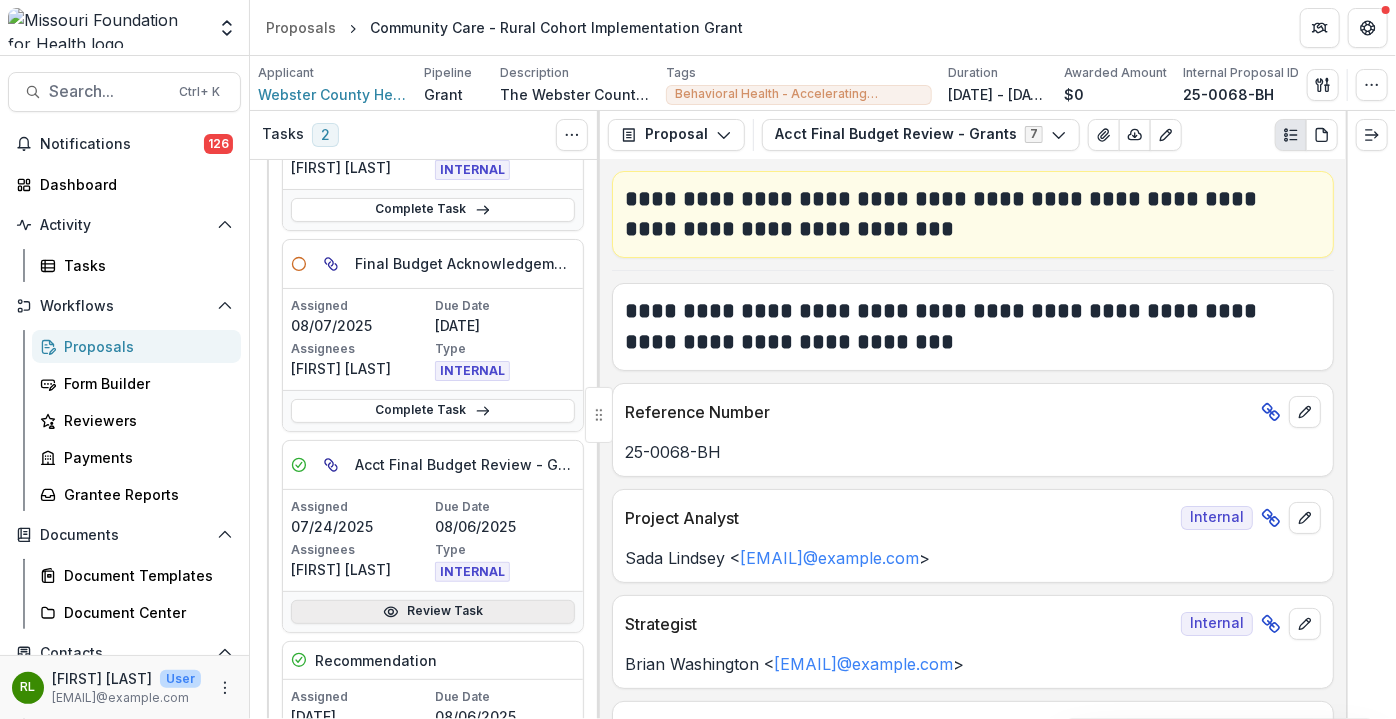 scroll, scrollTop: 272, scrollLeft: 0, axis: vertical 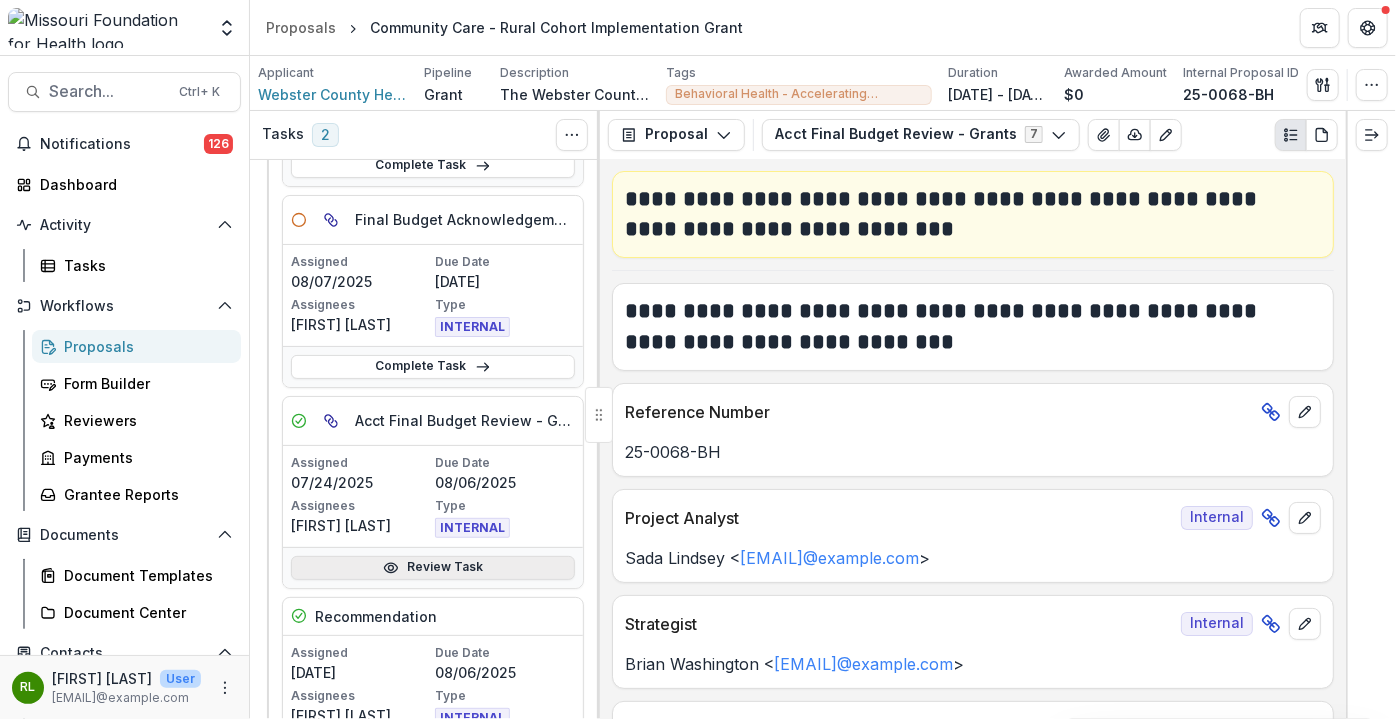 click on "Review Task" at bounding box center (433, 568) 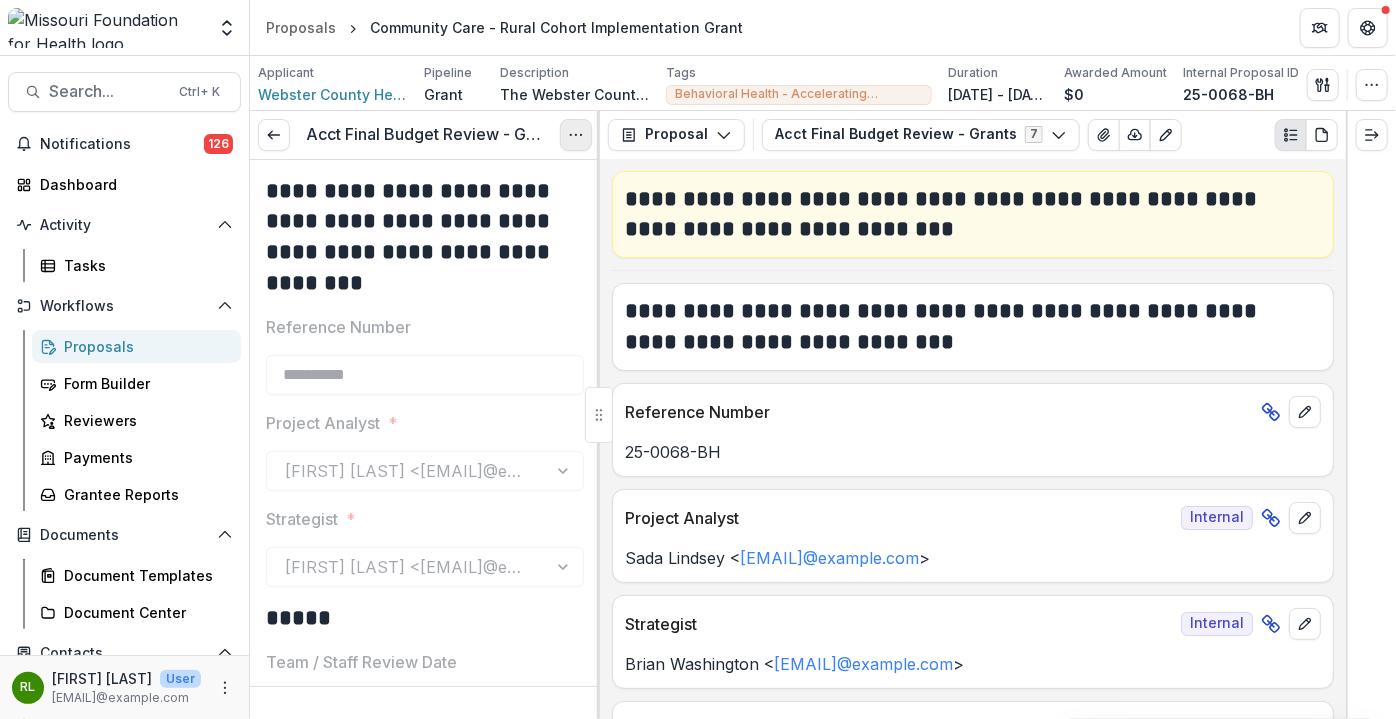 click at bounding box center (576, 135) 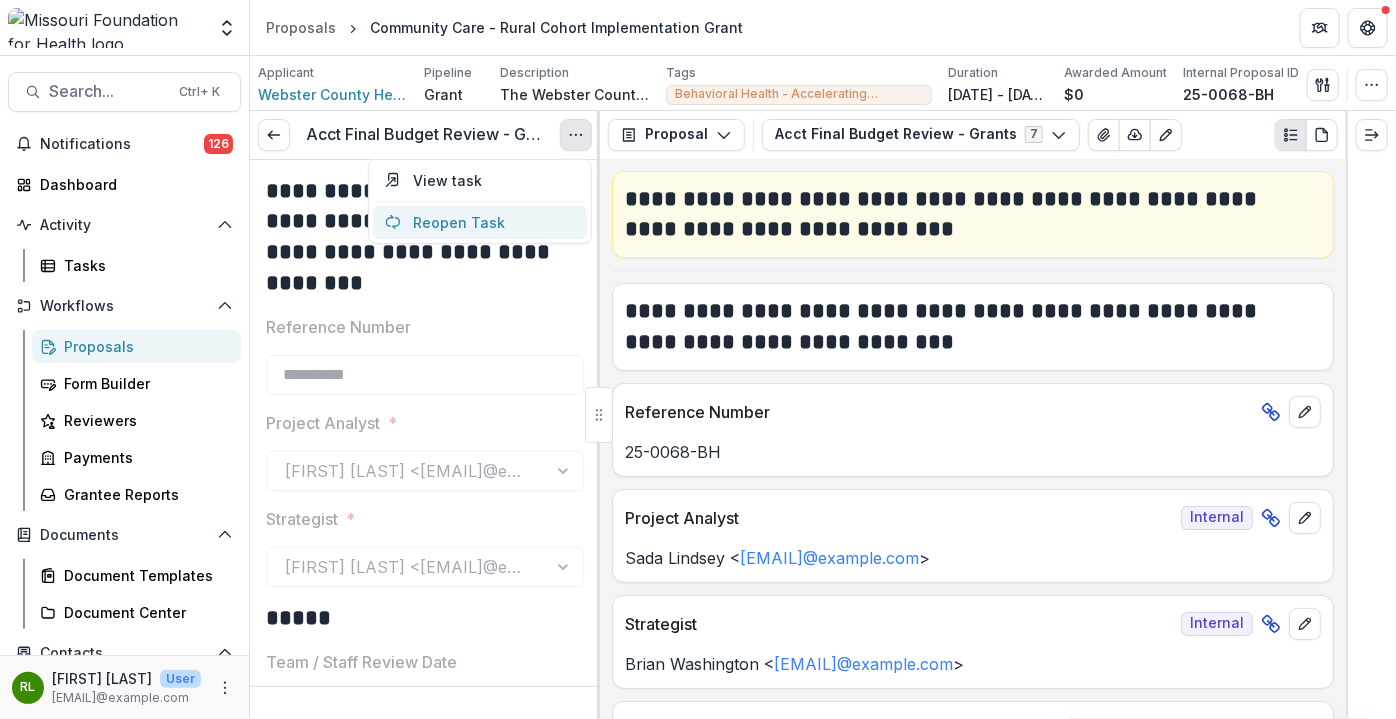 click on "Reopen Task" at bounding box center (480, 222) 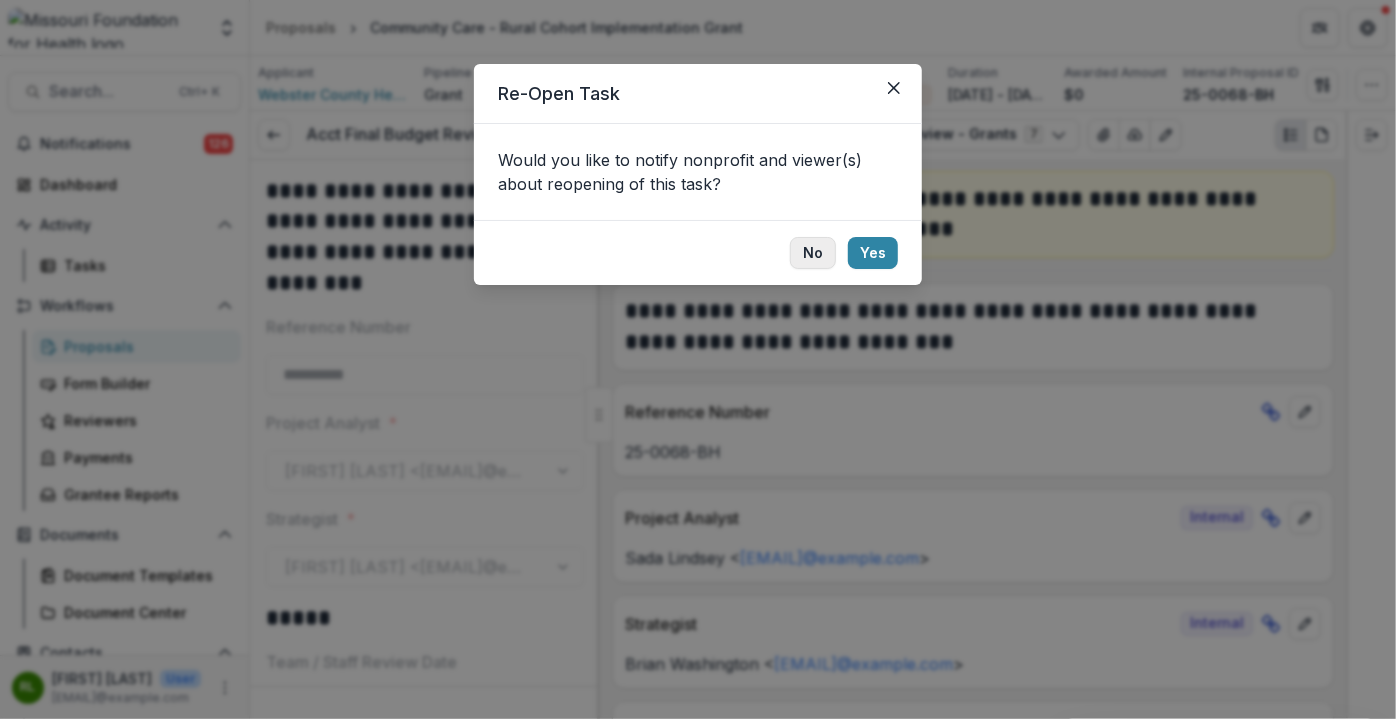 click on "No" at bounding box center (813, 253) 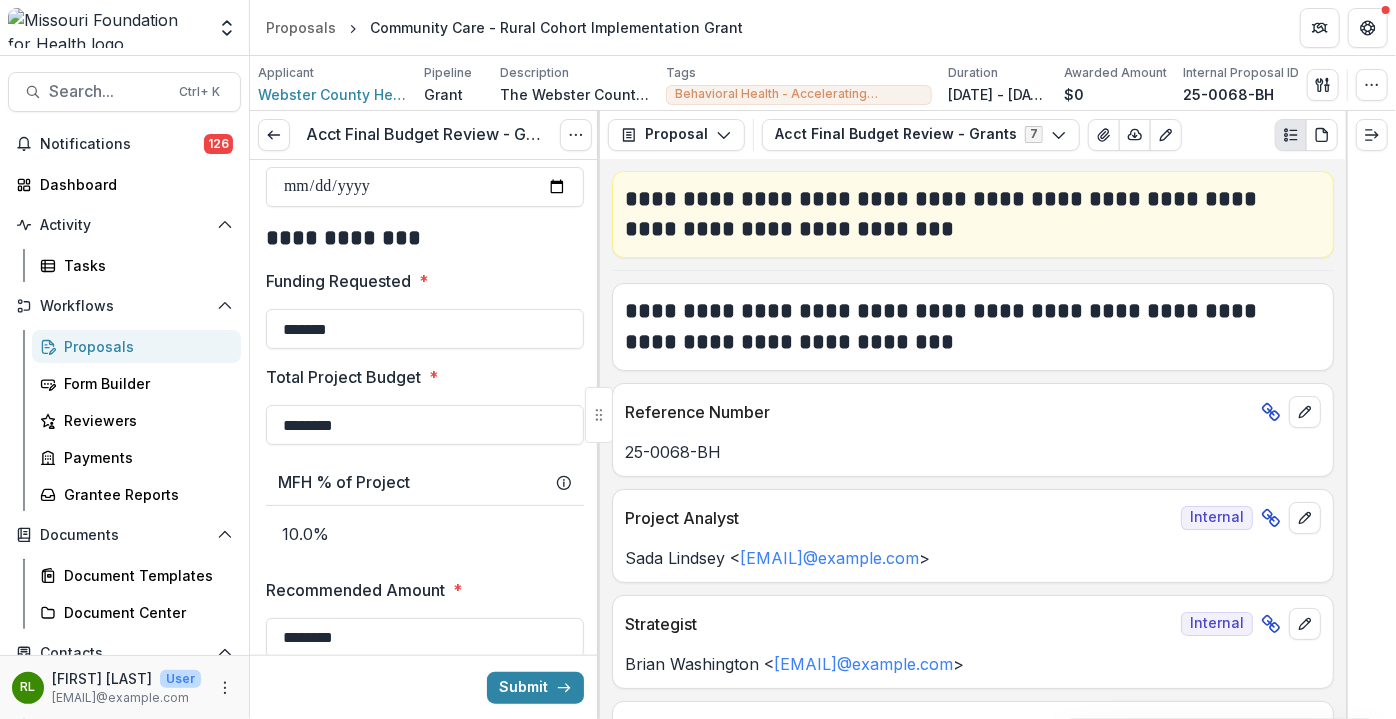 scroll, scrollTop: 727, scrollLeft: 0, axis: vertical 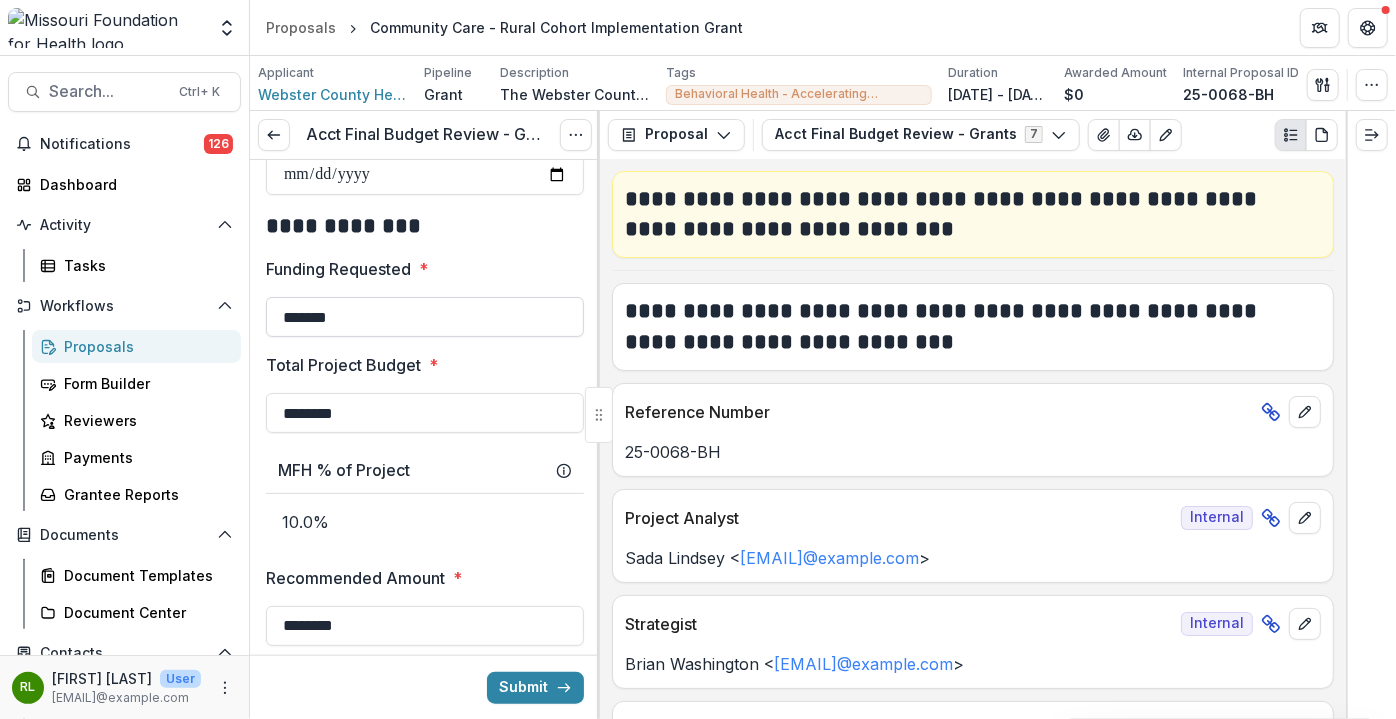 click on "*******" at bounding box center [425, 317] 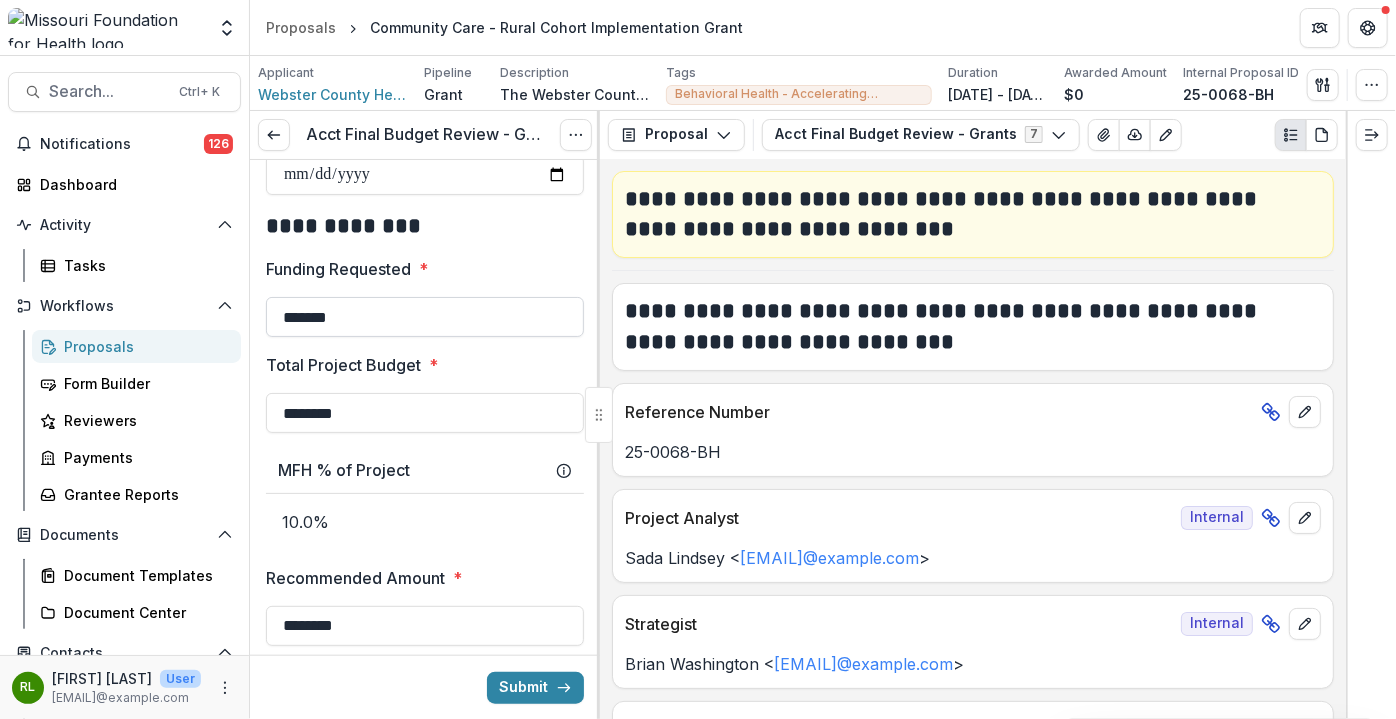 click on "*******" at bounding box center (425, 317) 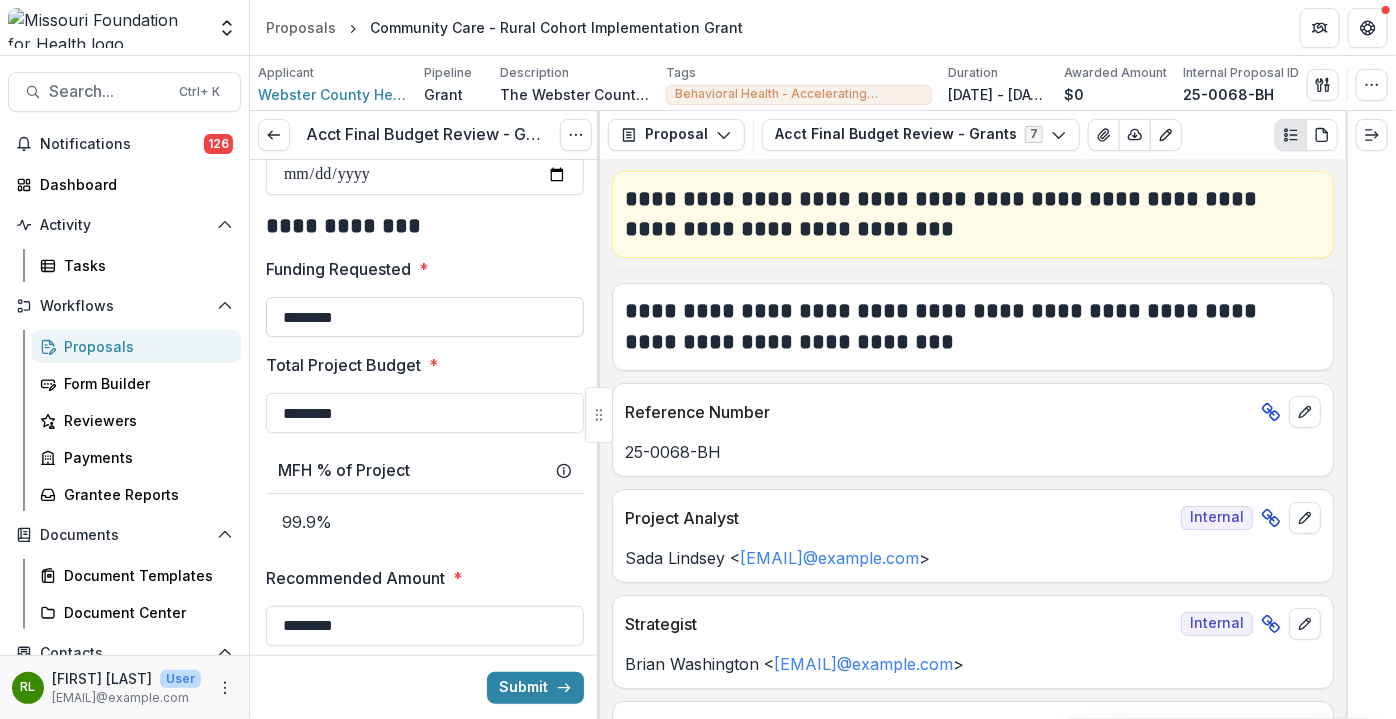 click on "********" at bounding box center (425, 317) 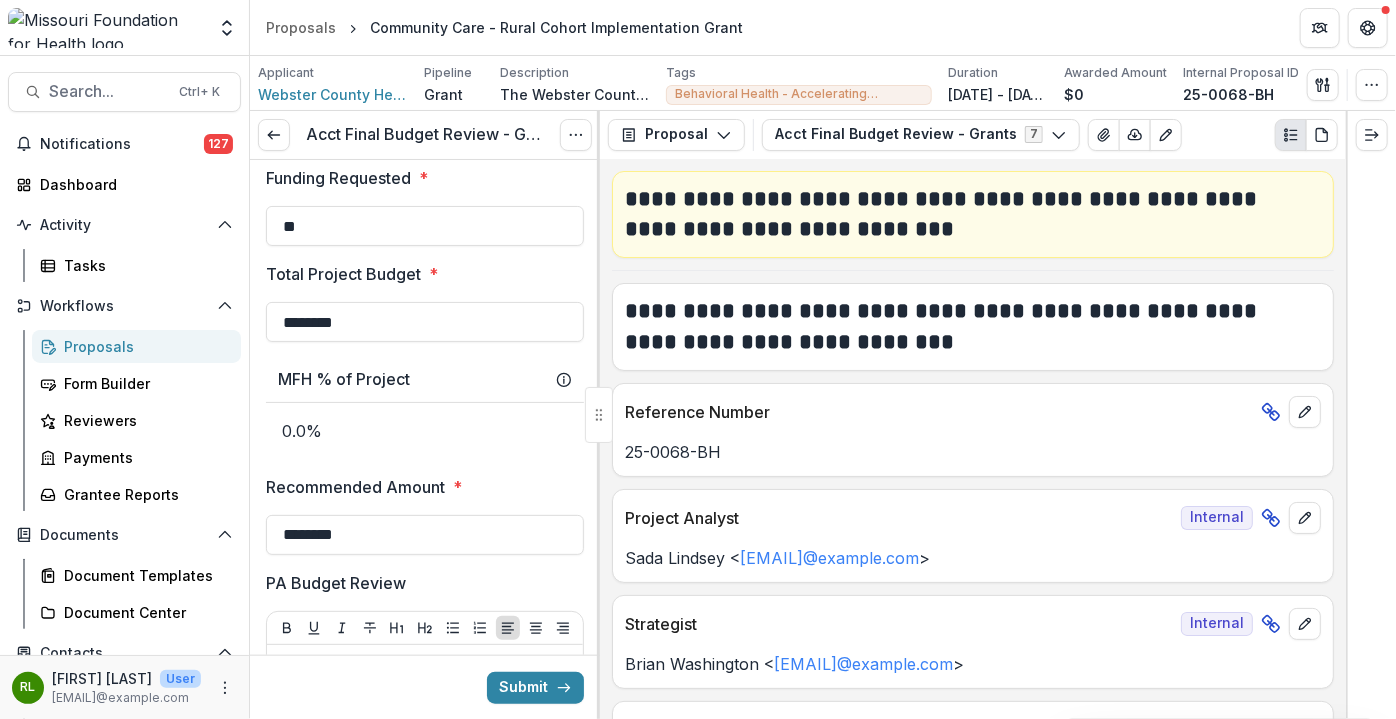 type on "*" 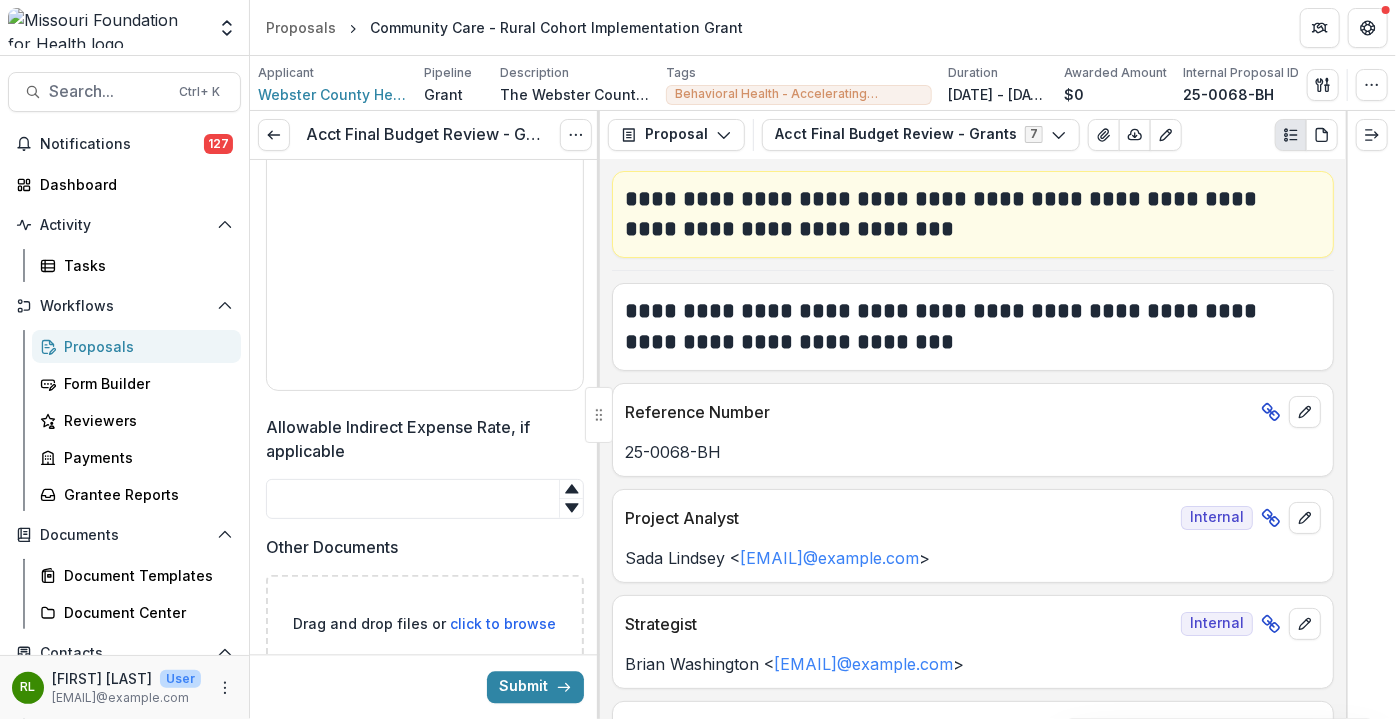 scroll, scrollTop: 2000, scrollLeft: 0, axis: vertical 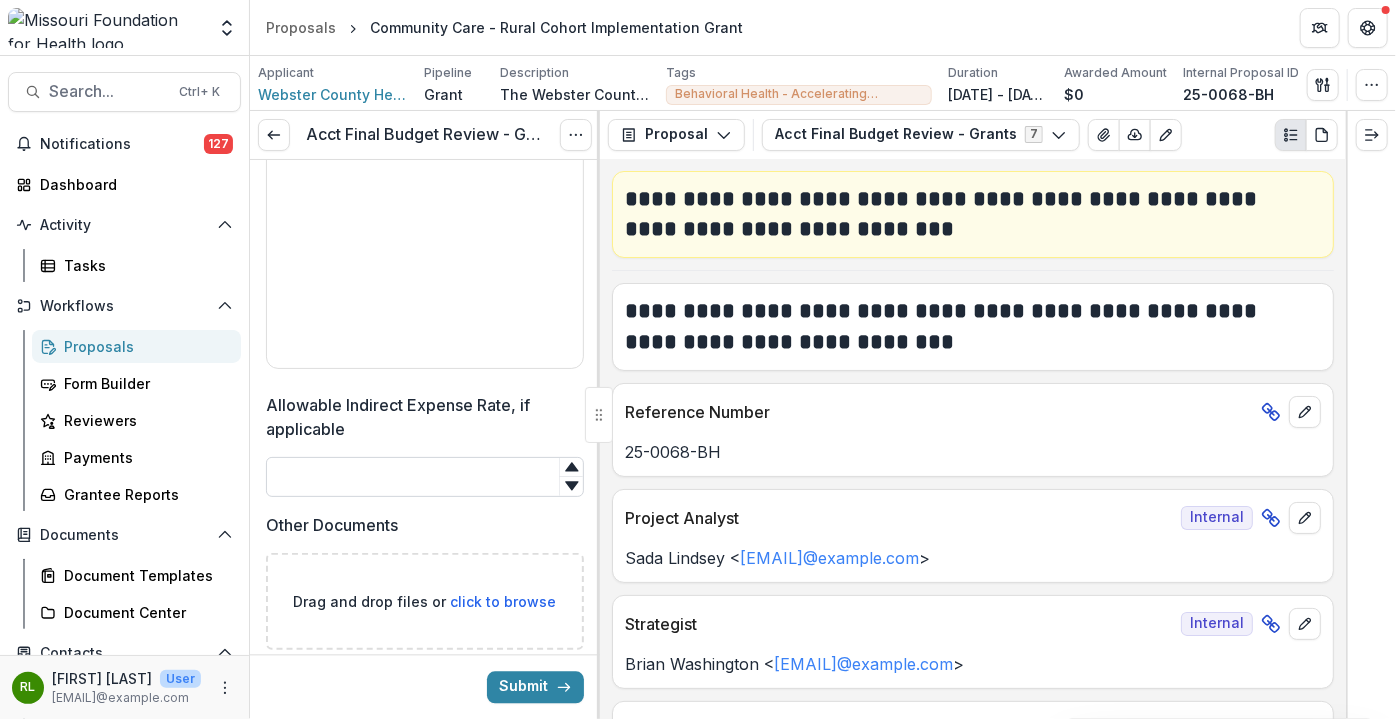 type on "********" 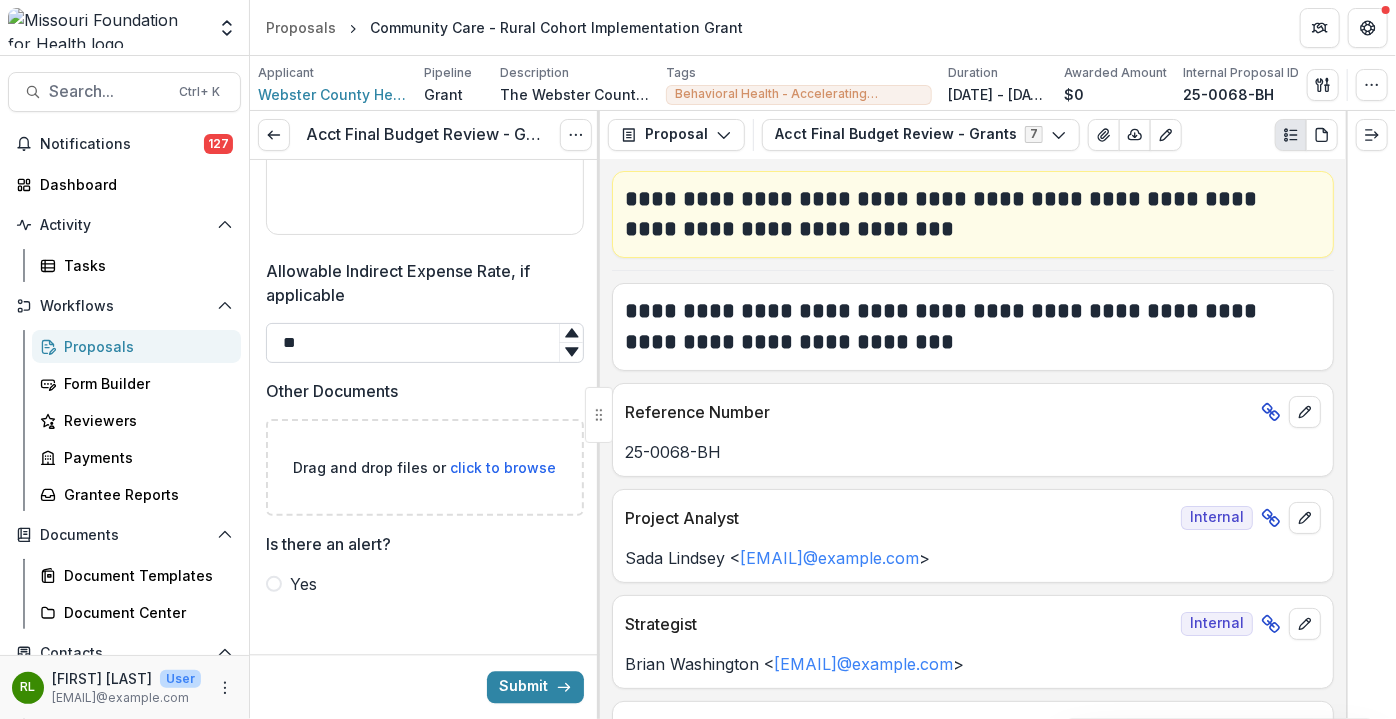 scroll, scrollTop: 2136, scrollLeft: 0, axis: vertical 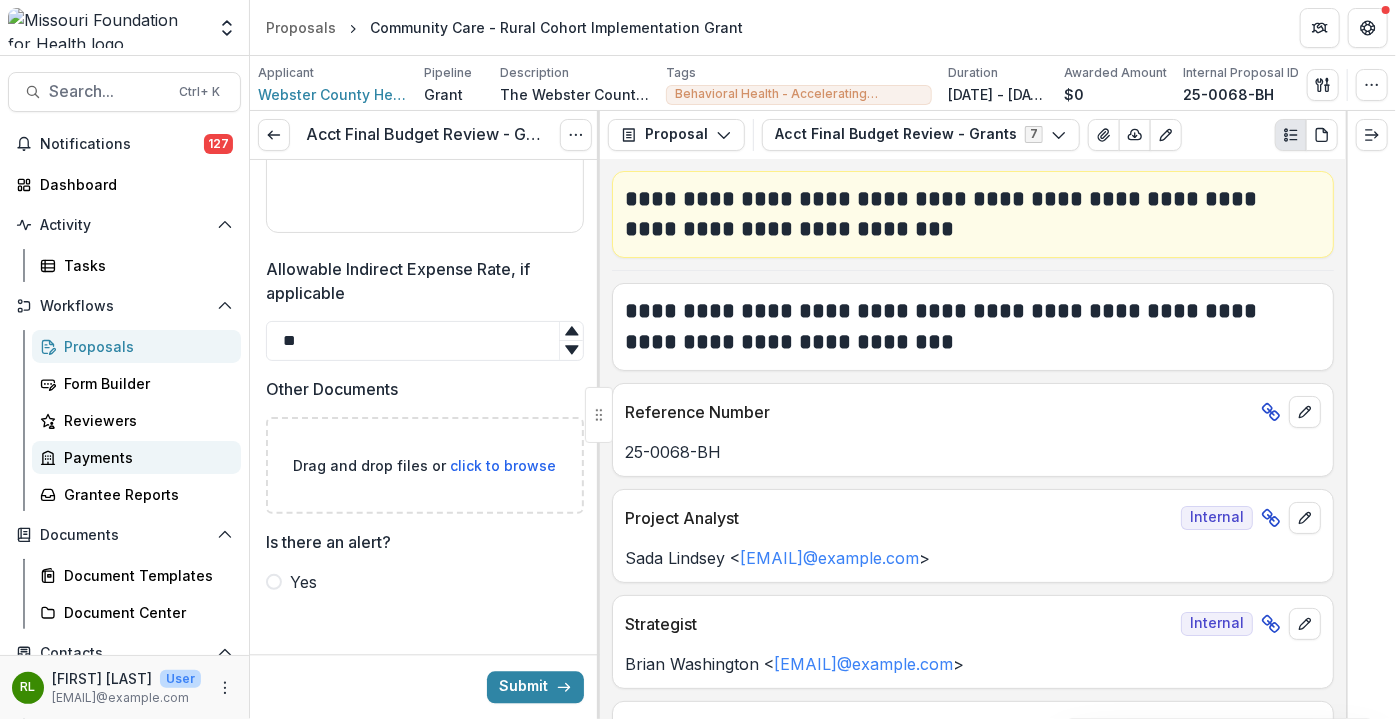 type on "**" 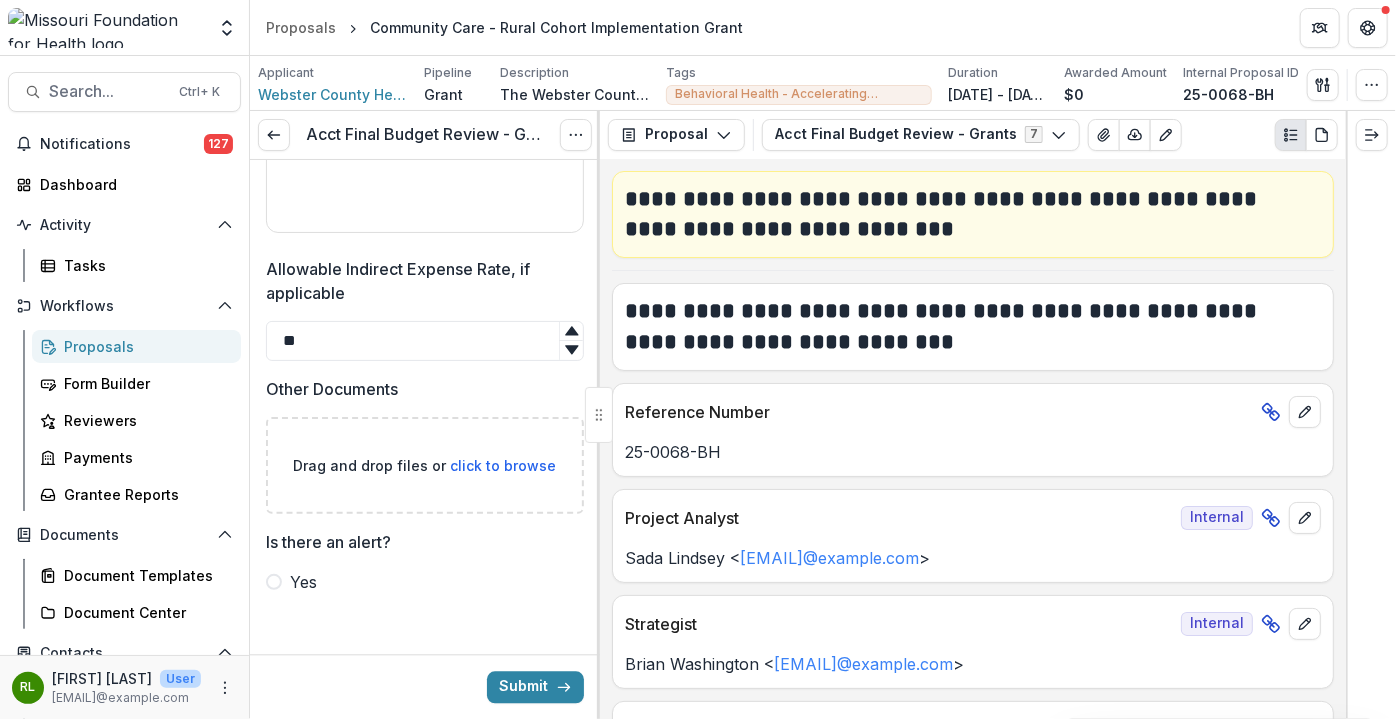 click on "**********" at bounding box center (425, -675) 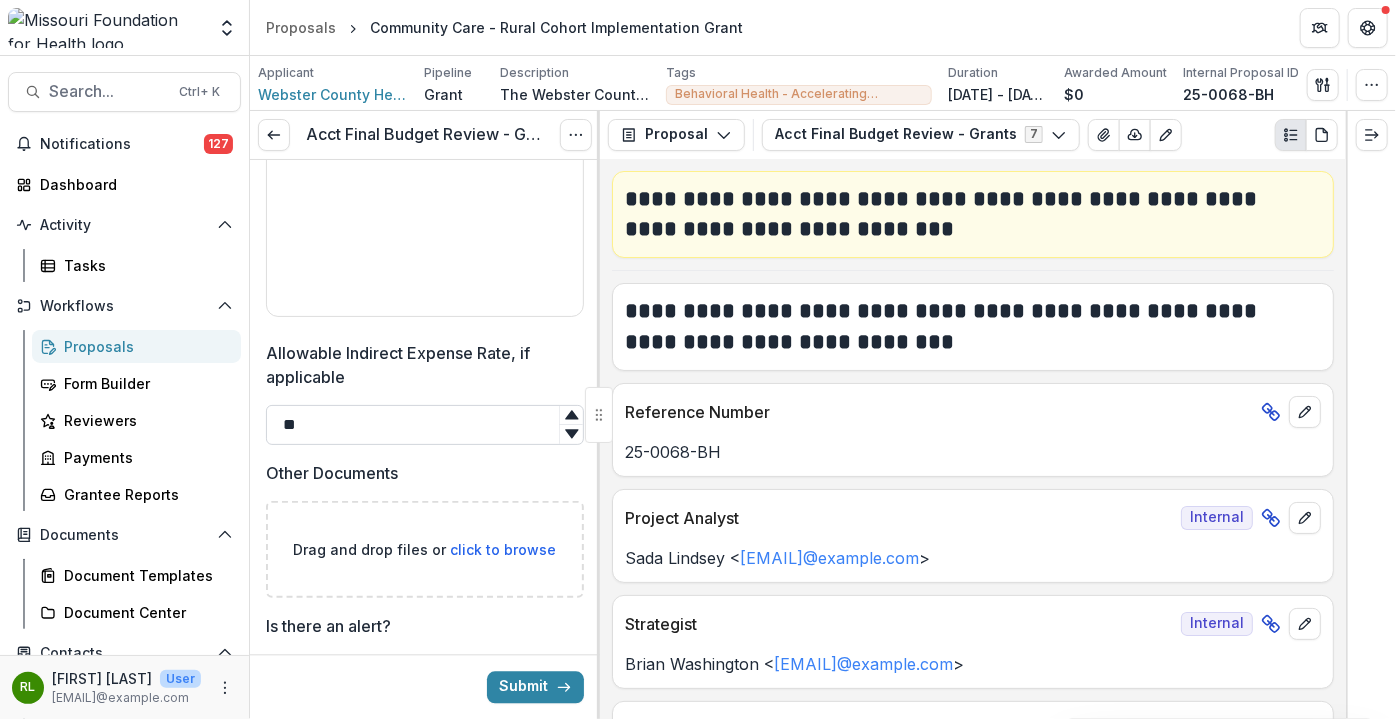 scroll, scrollTop: 2136, scrollLeft: 0, axis: vertical 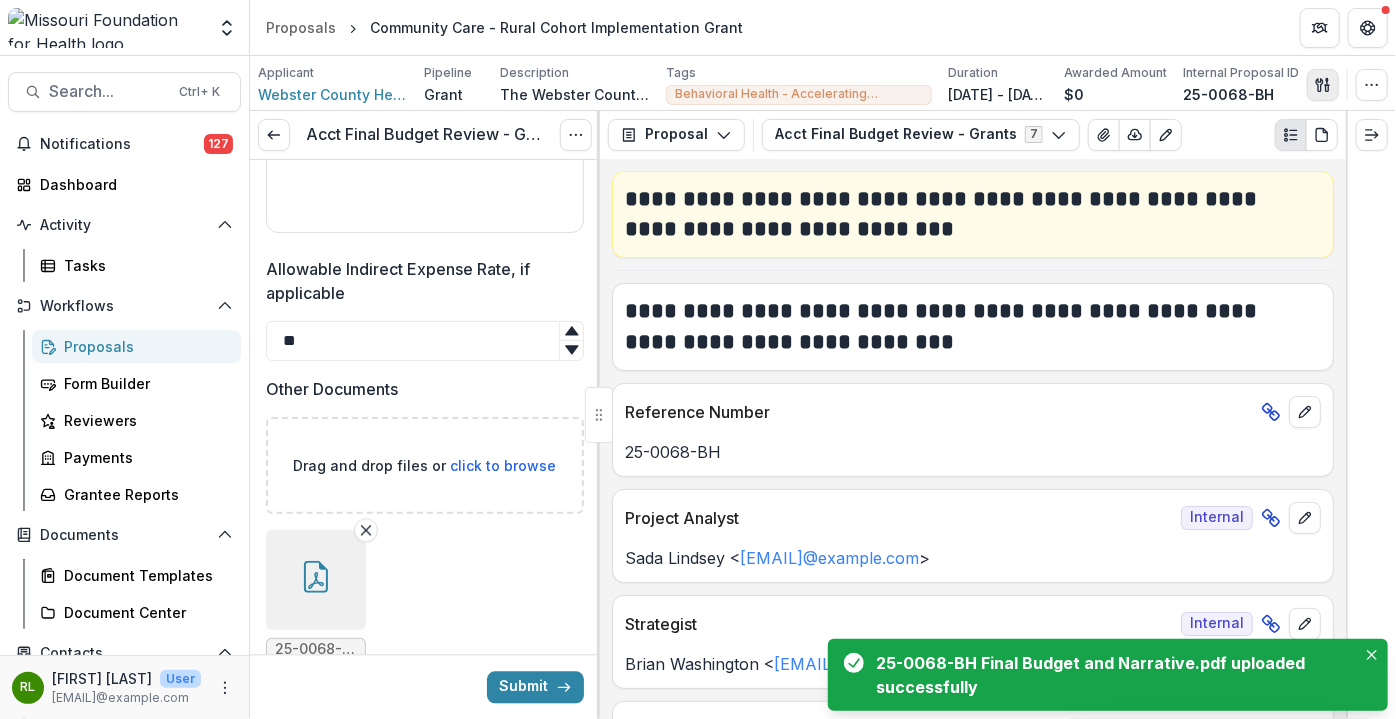 click 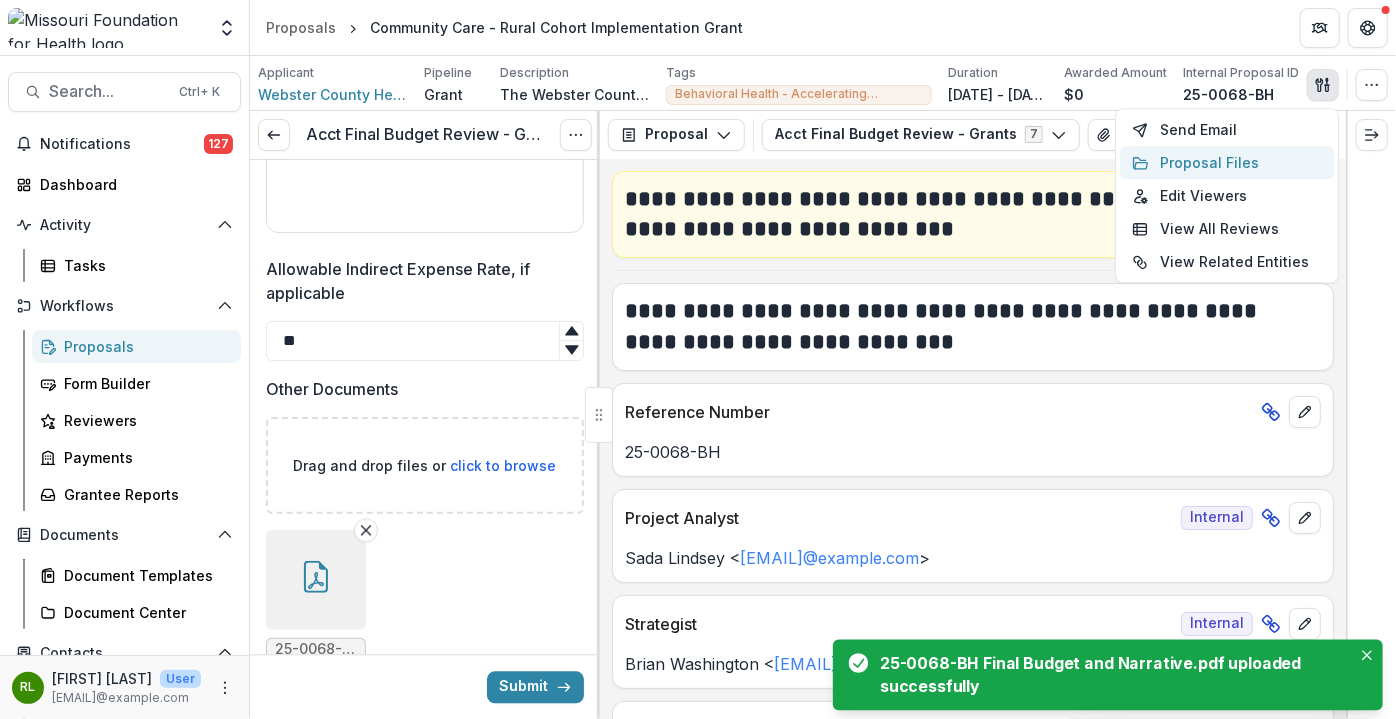 click on "Proposal Files" at bounding box center [1227, 162] 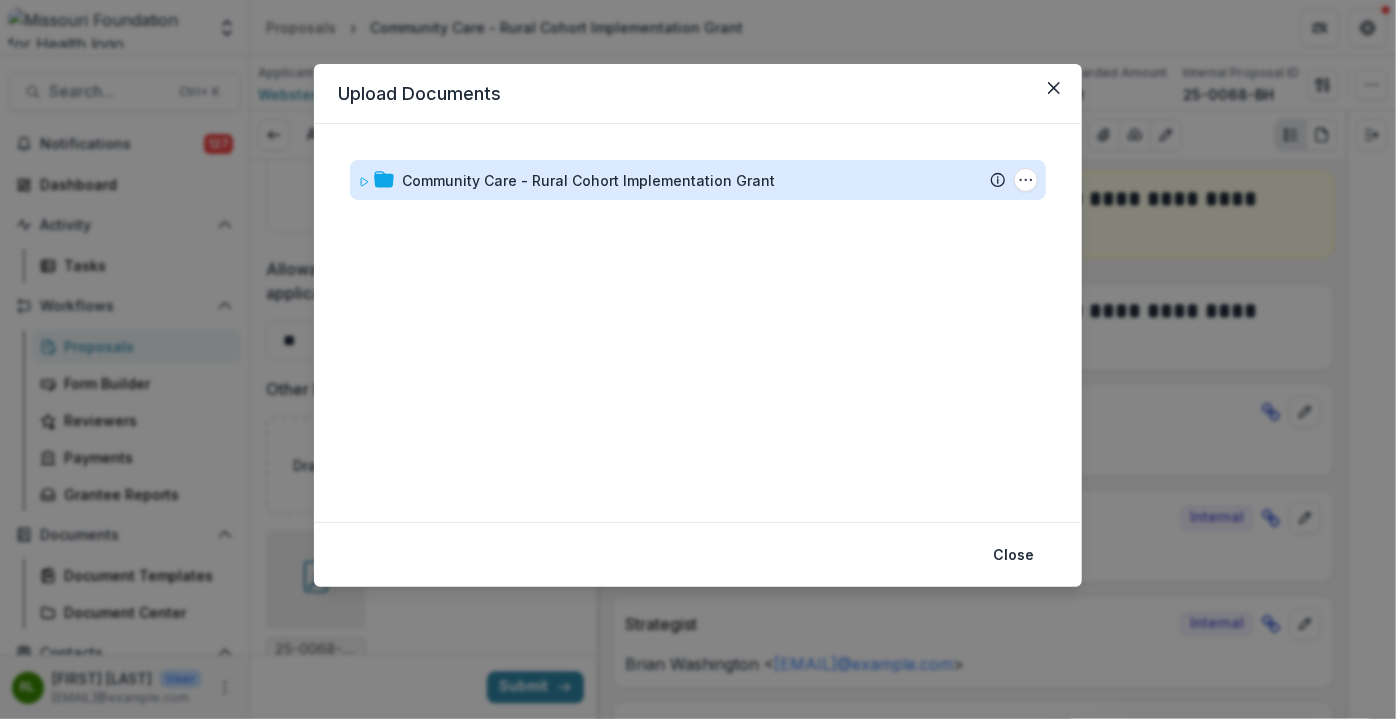 click on "Community Care - Rural Cohort Implementation Grant" at bounding box center (588, 180) 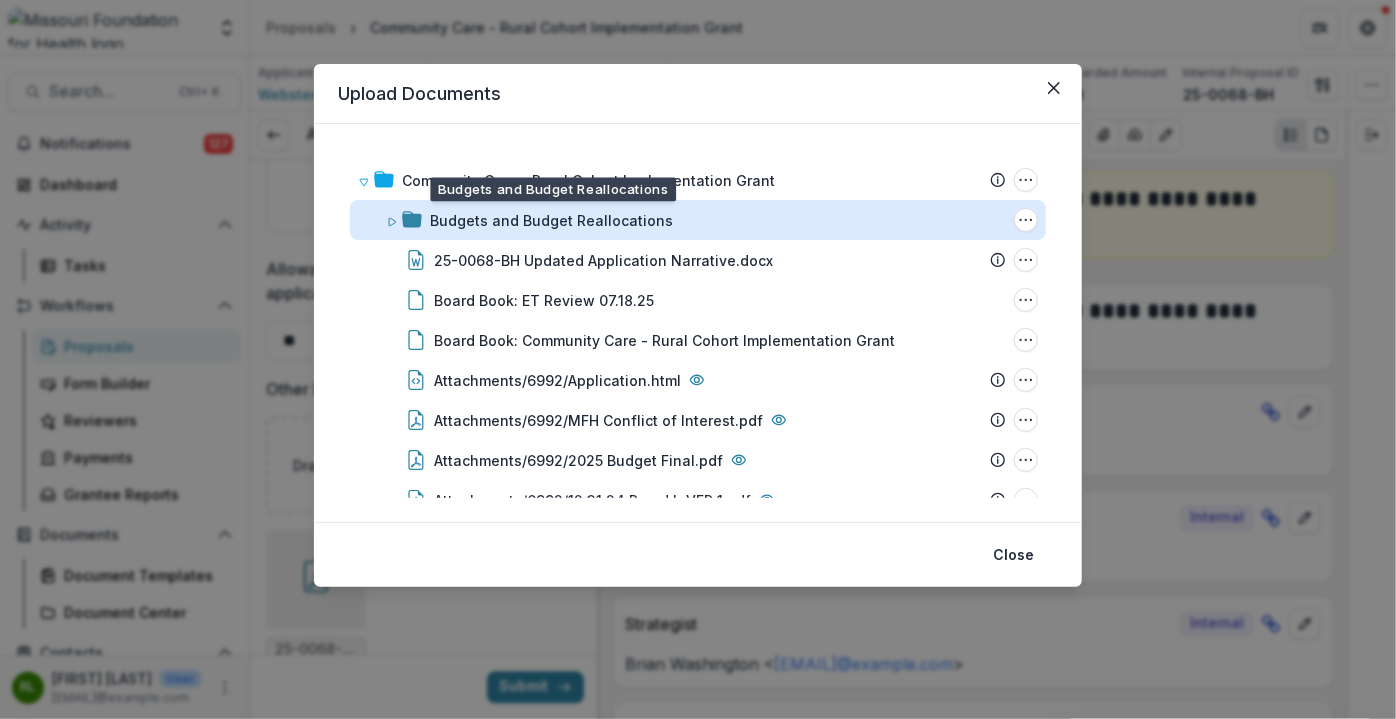 click on "Budgets and Budget Reallocations" at bounding box center [551, 220] 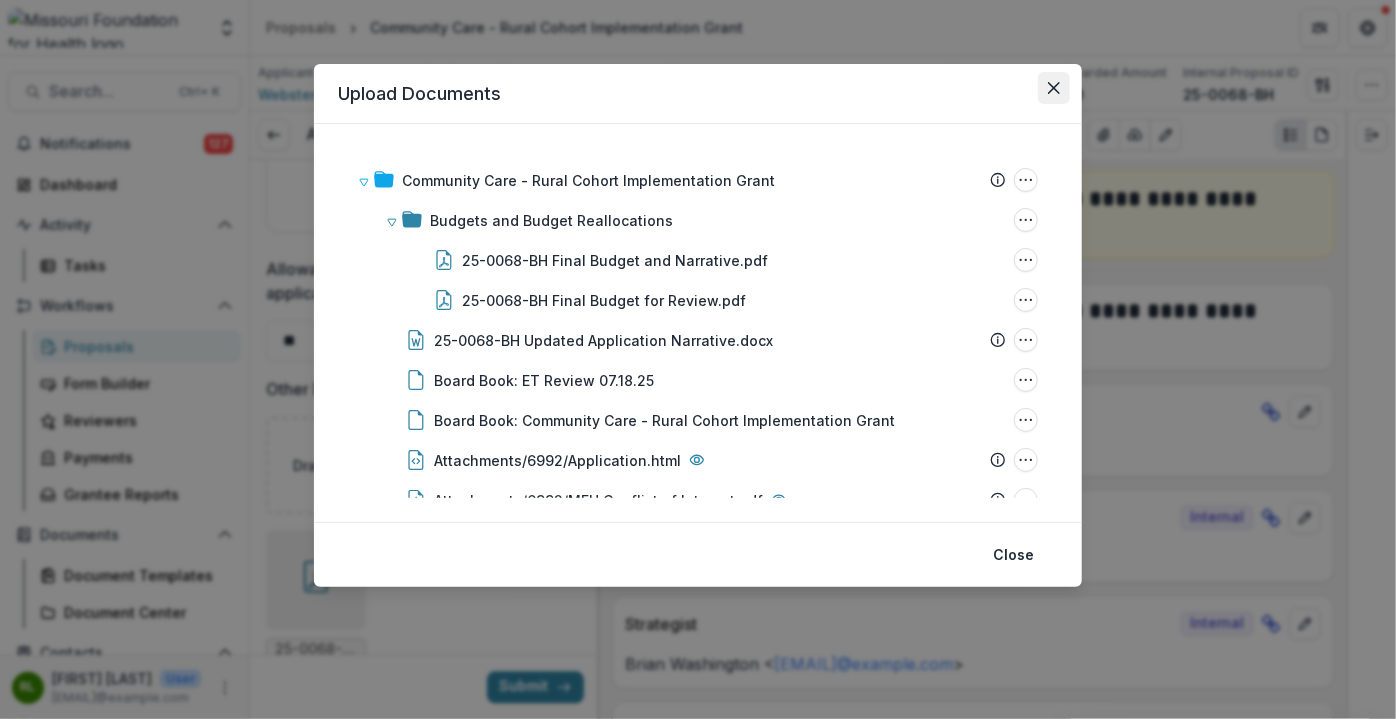 click at bounding box center [1054, 88] 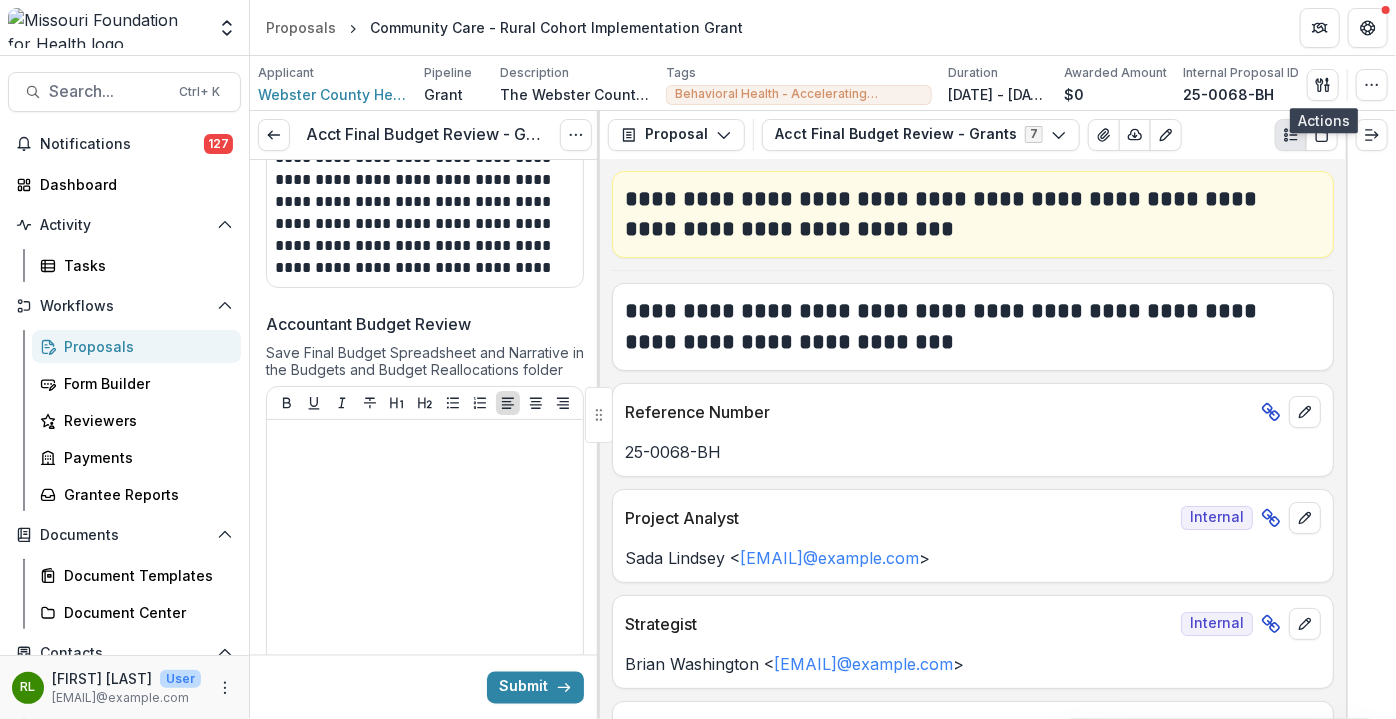 scroll, scrollTop: 1664, scrollLeft: 0, axis: vertical 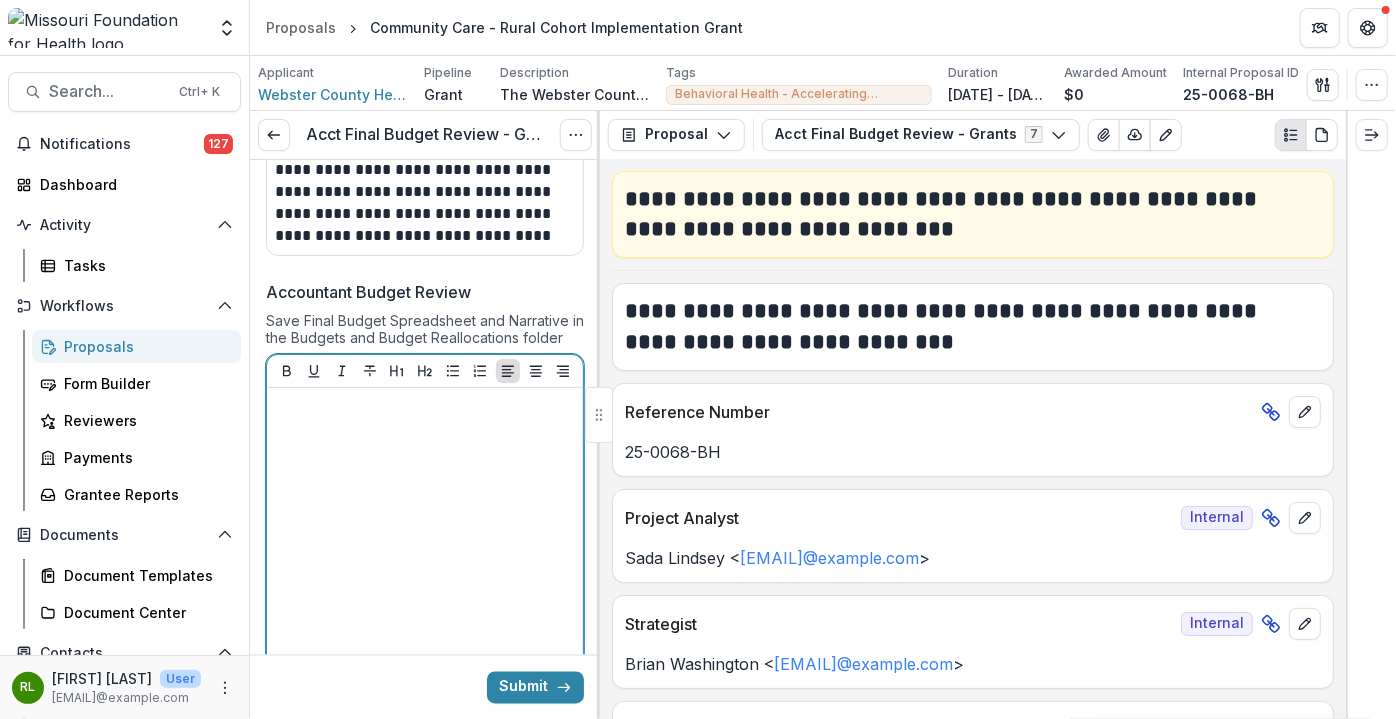 click at bounding box center (425, 546) 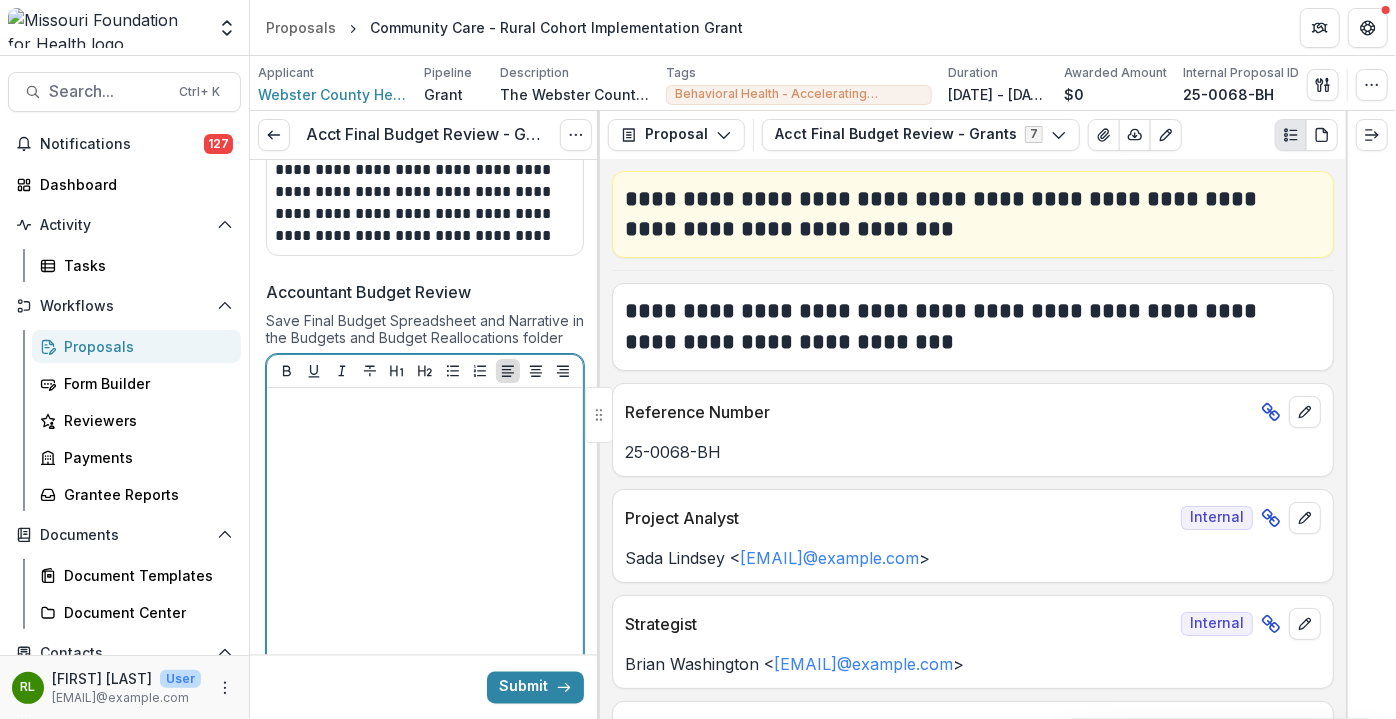 type 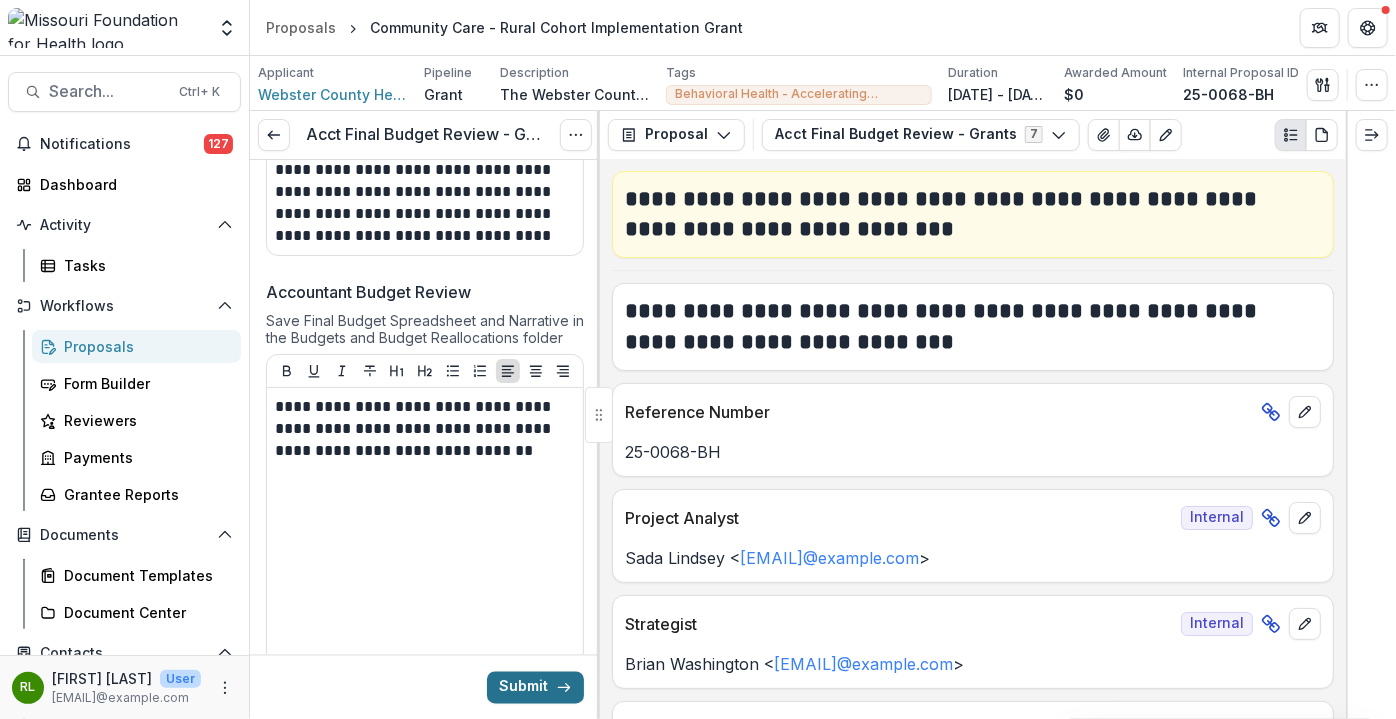 click on "Submit" at bounding box center (535, 687) 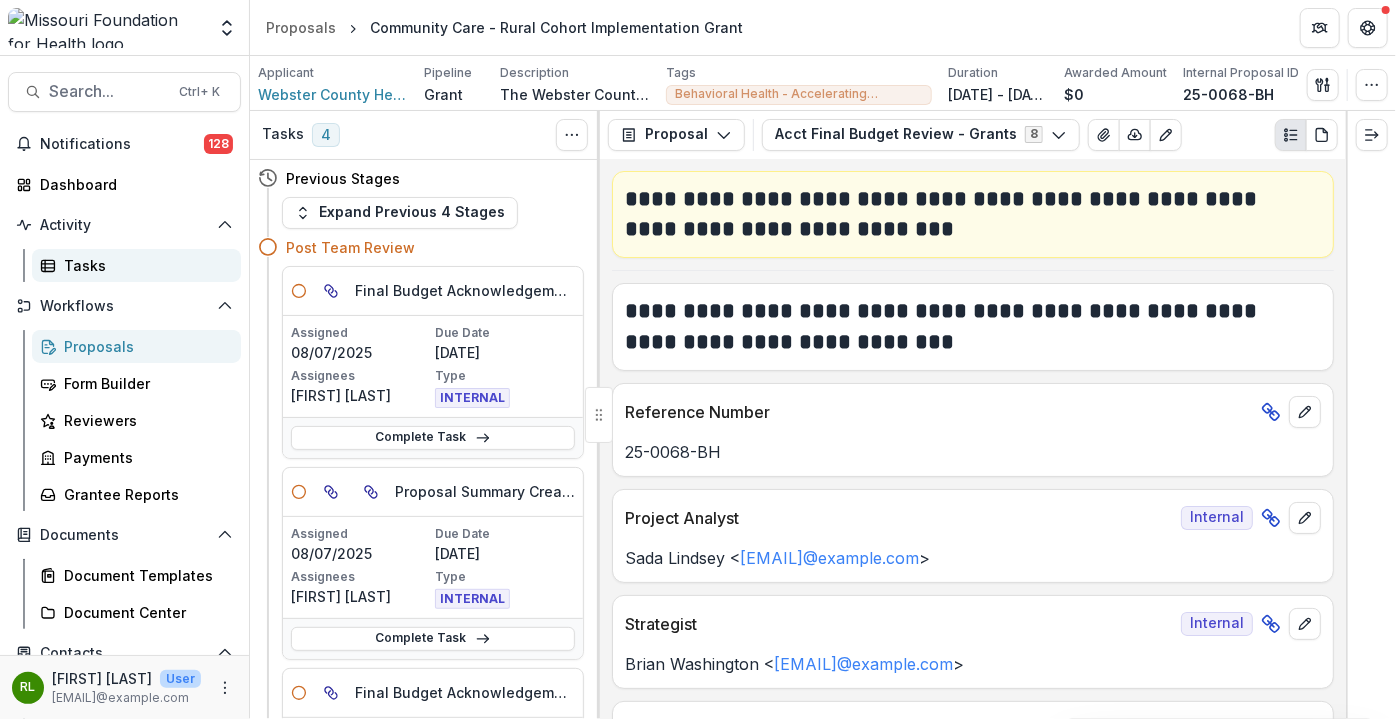 click on "Tasks" at bounding box center (136, 265) 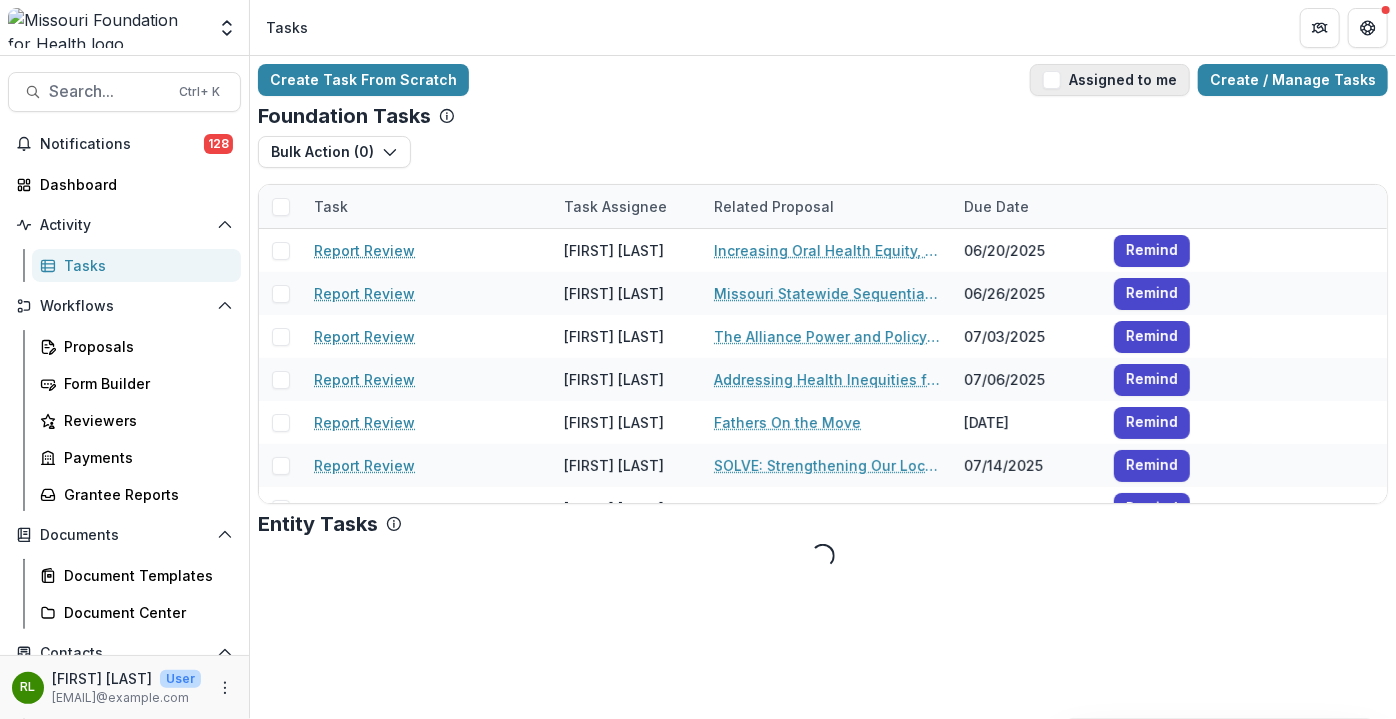 click on "Assigned to me" at bounding box center [1110, 80] 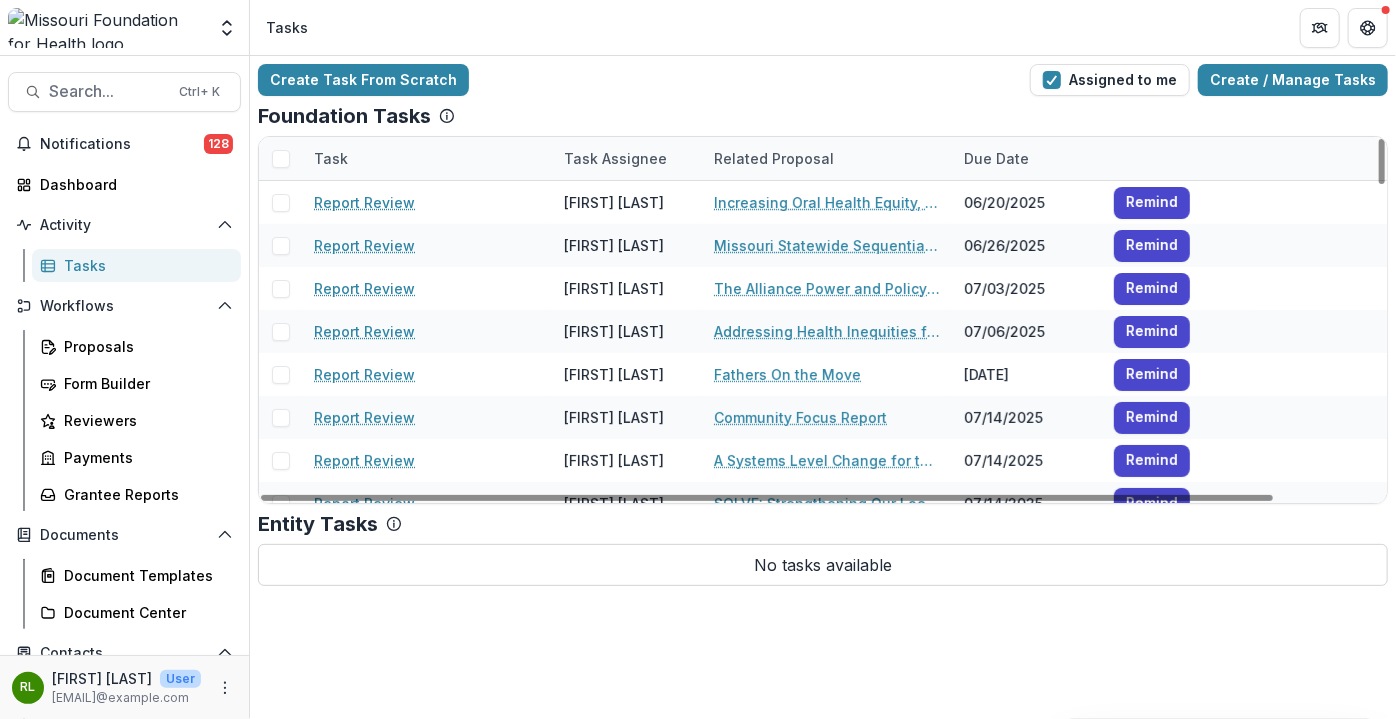 click on "Task" at bounding box center [331, 158] 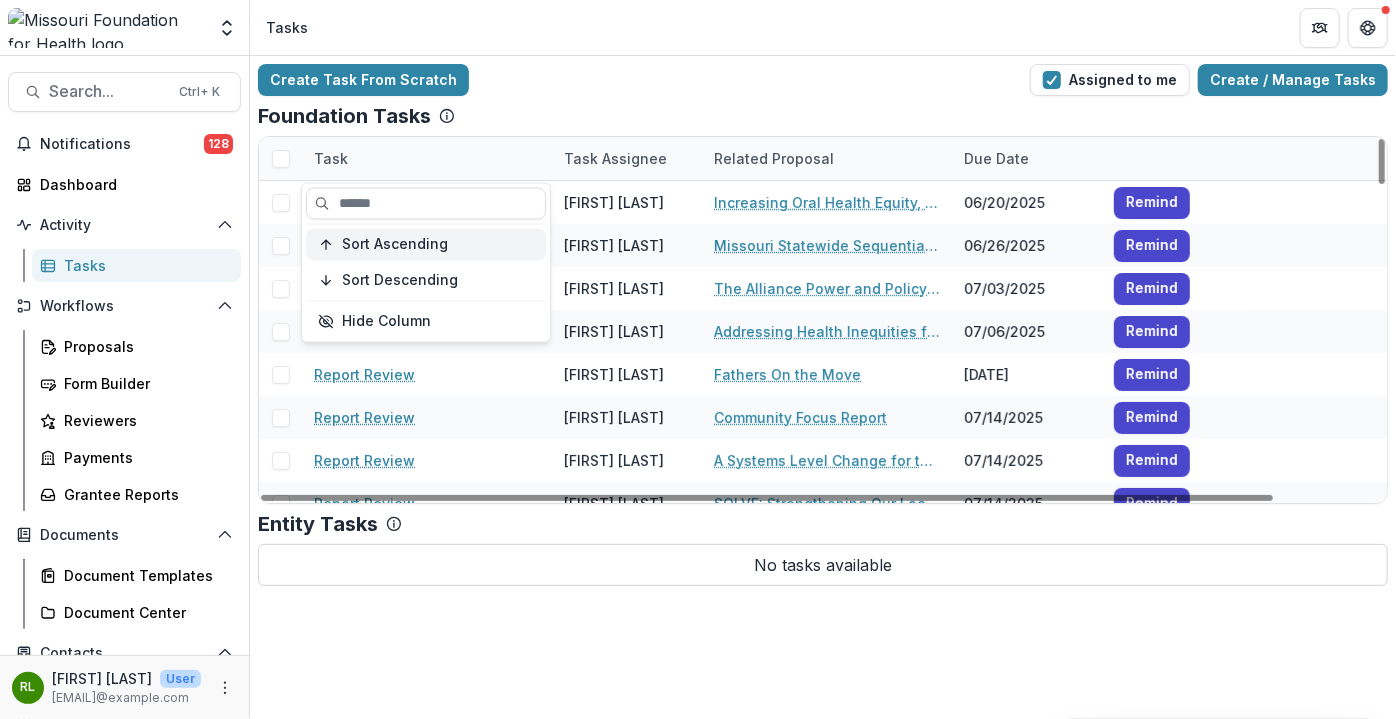 click on "Sort Ascending" at bounding box center [395, 244] 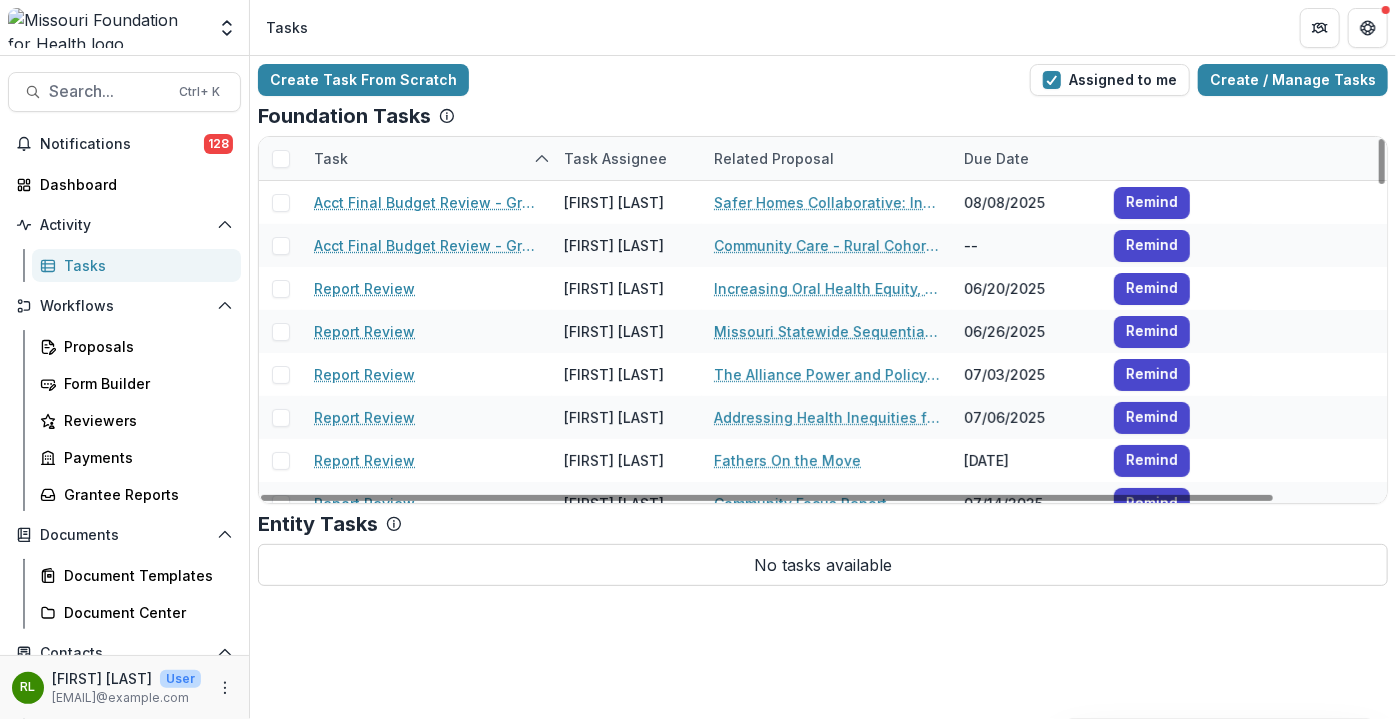 click on "Create Task From Scratch Assigned to me Create / Manage Tasks" at bounding box center [823, 80] 